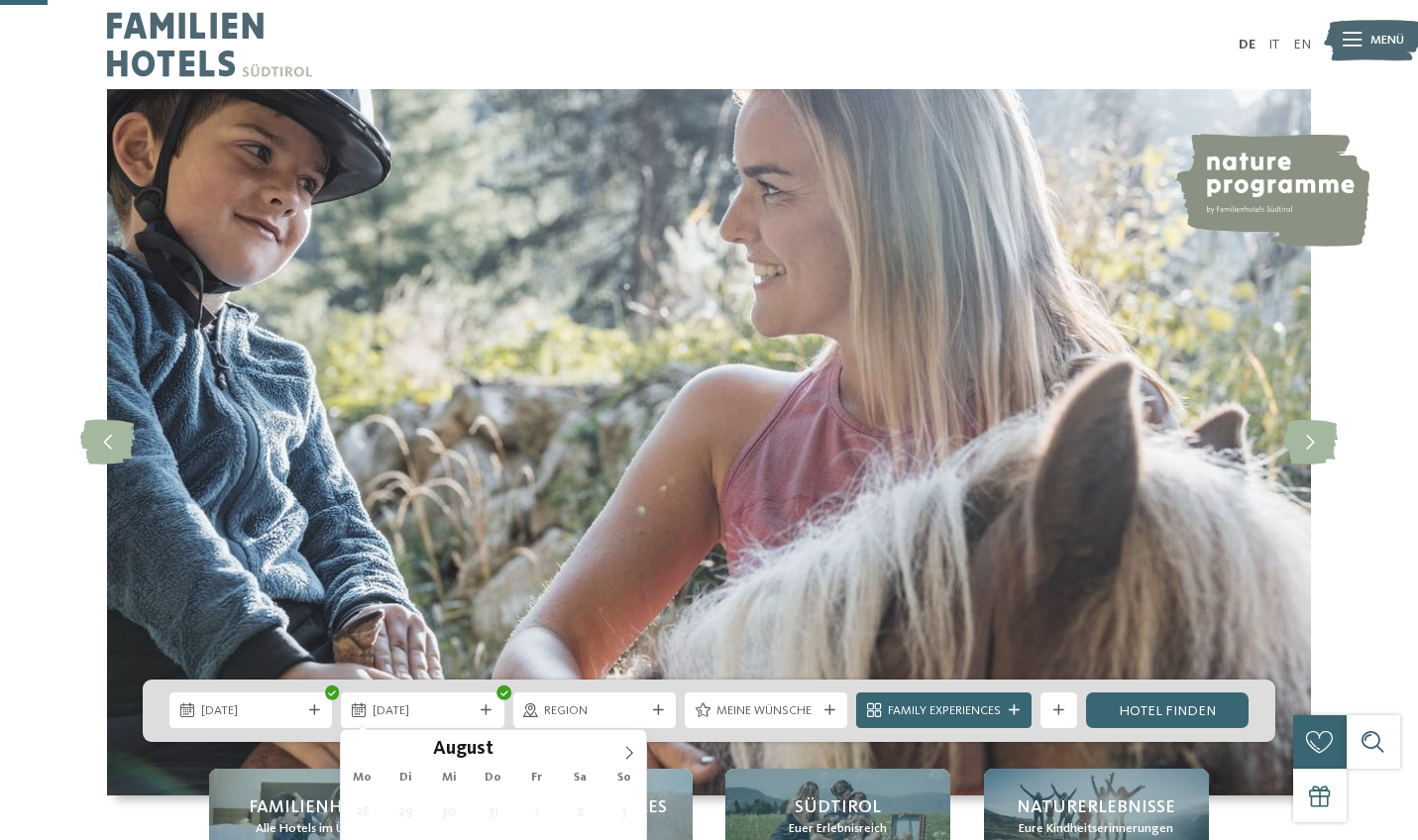 scroll, scrollTop: 253, scrollLeft: 0, axis: vertical 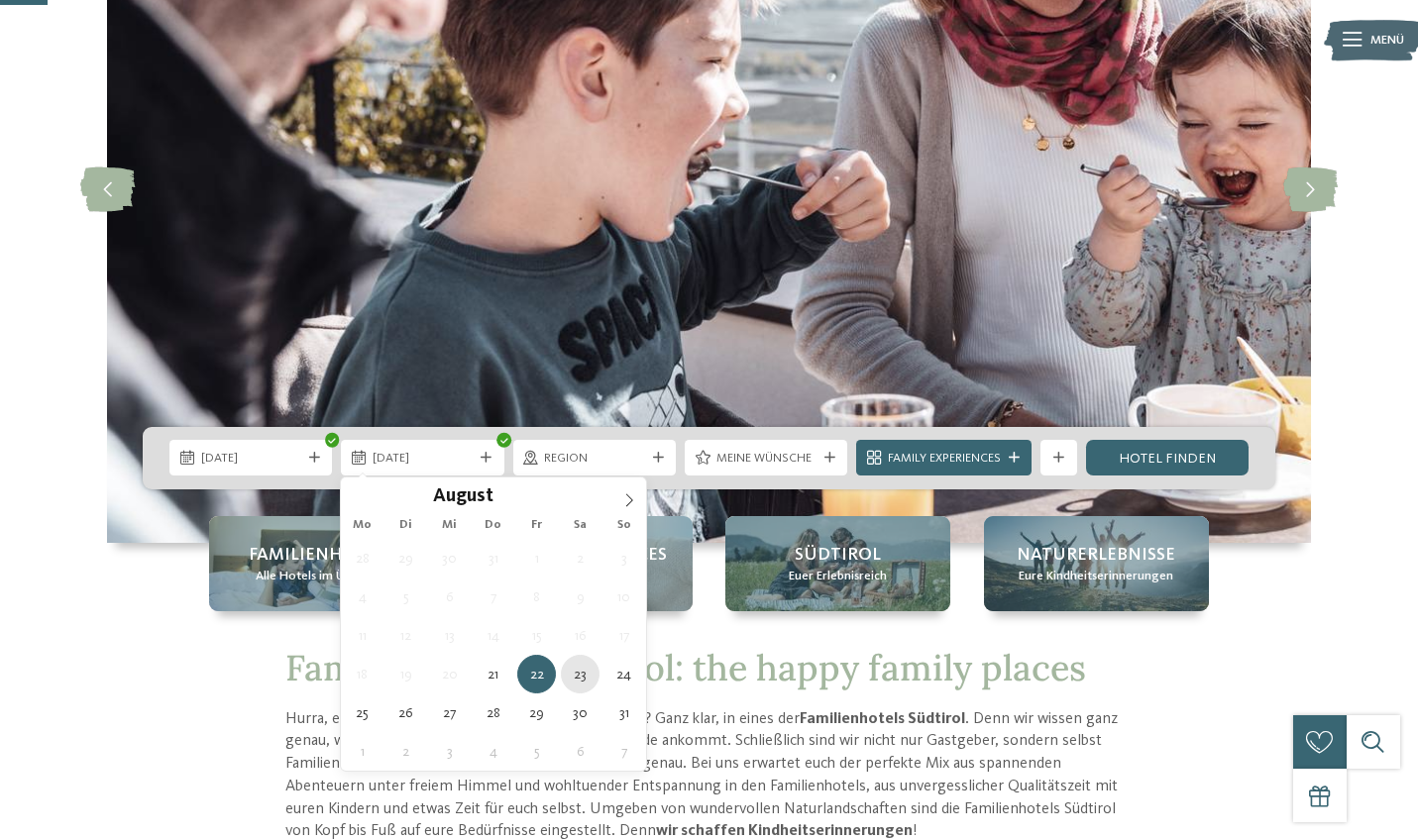 type on "23.08.2025" 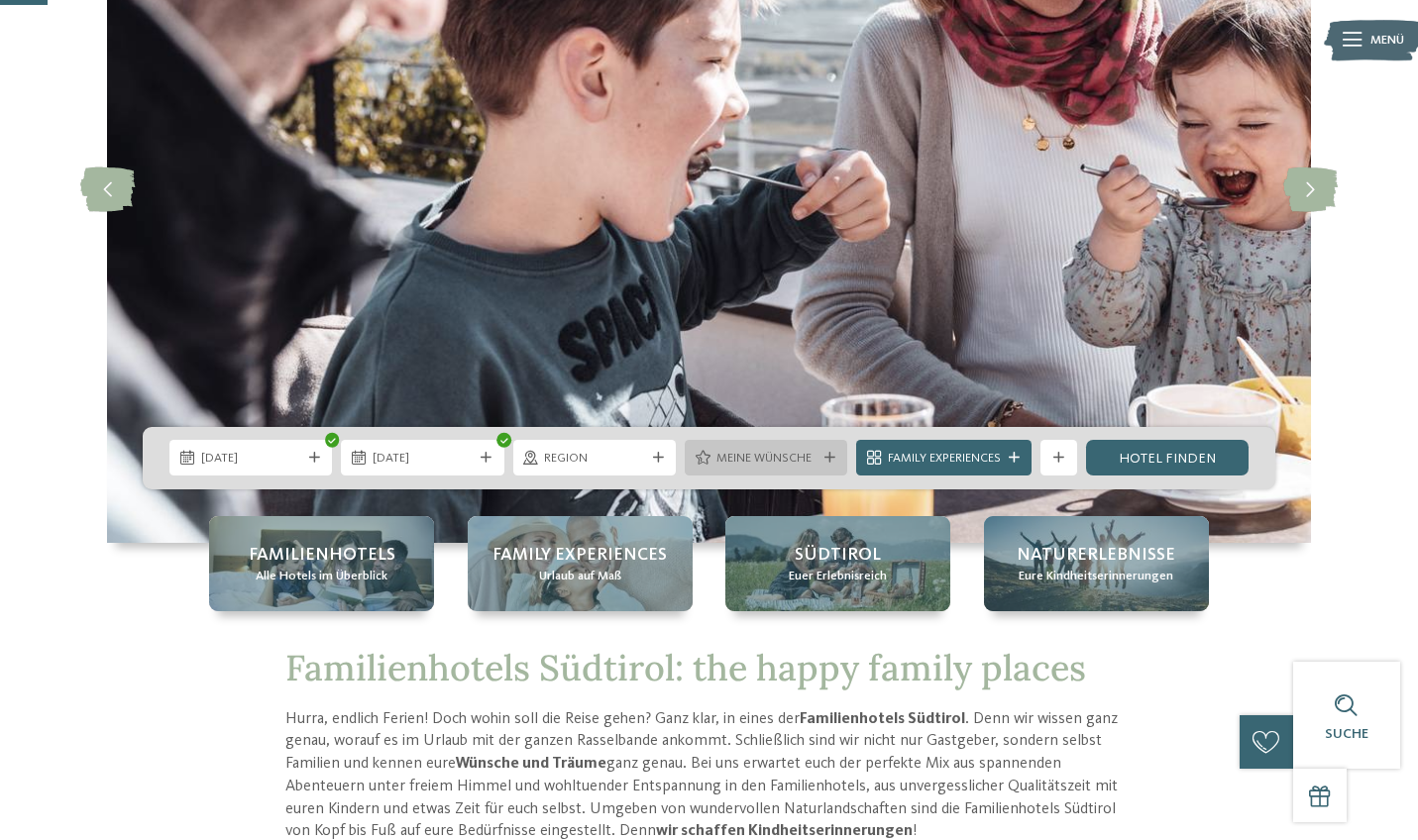 click on "Meine Wünsche" at bounding box center [766, 458] 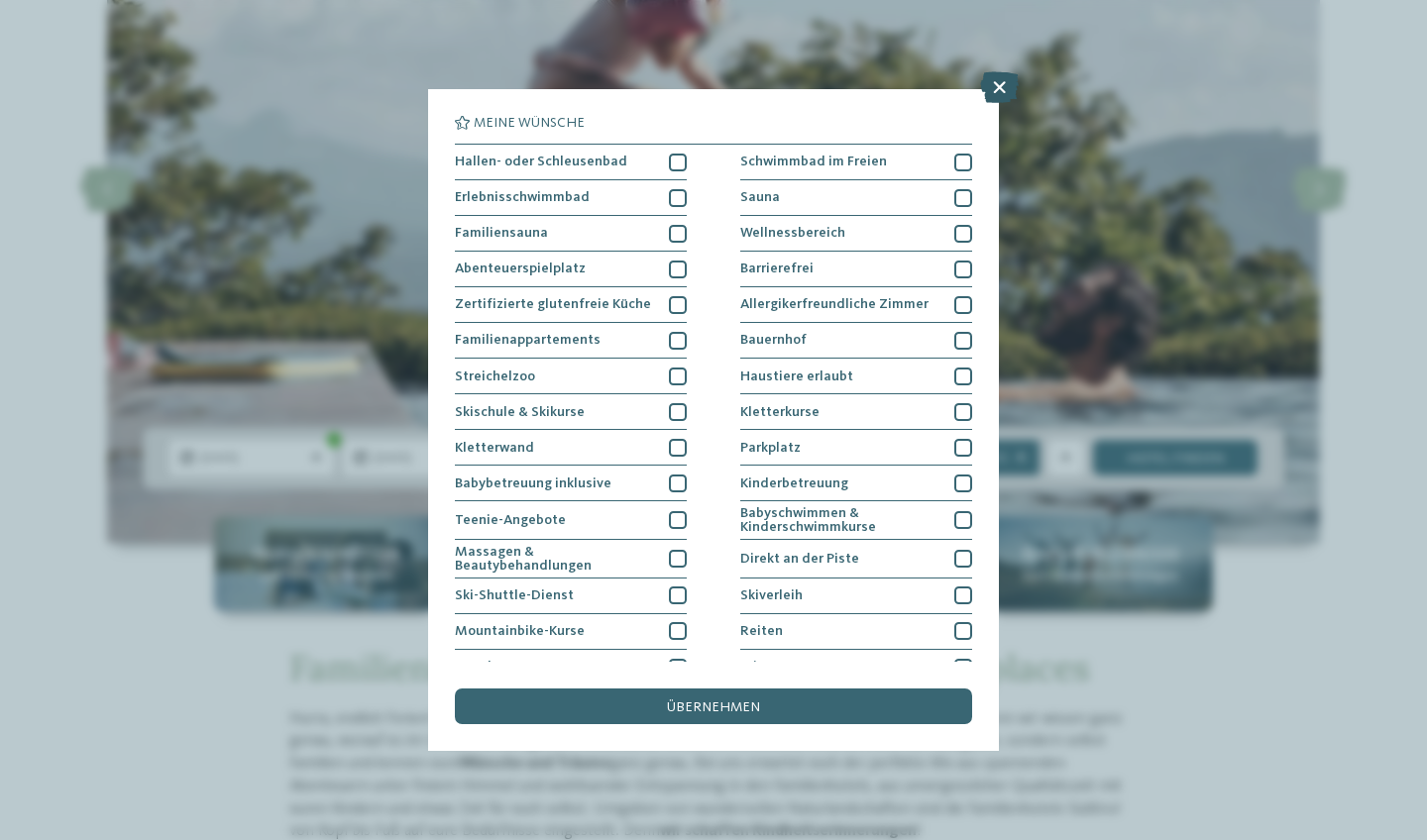 click at bounding box center [999, 87] 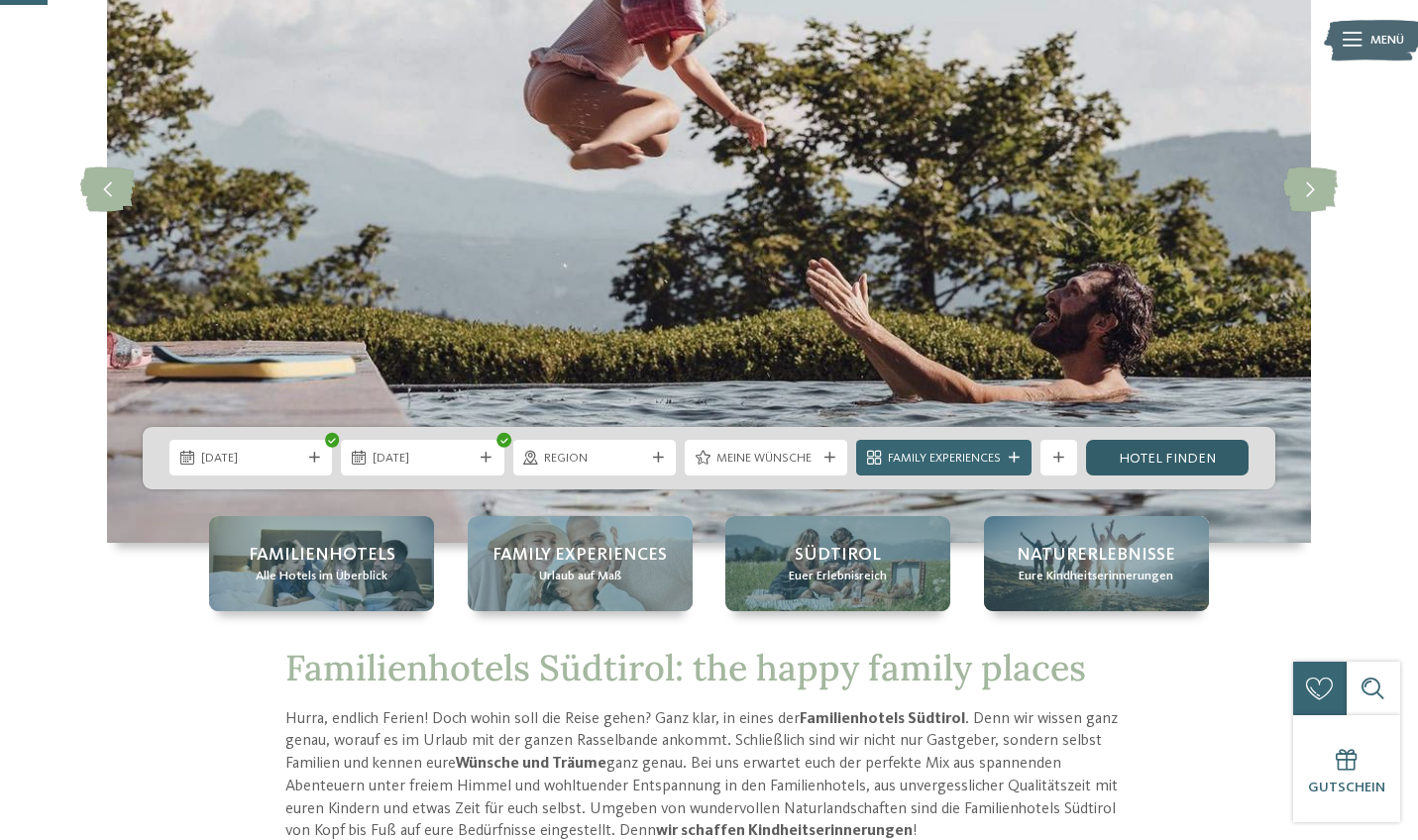 click on "Hotel finden" at bounding box center [1167, 458] 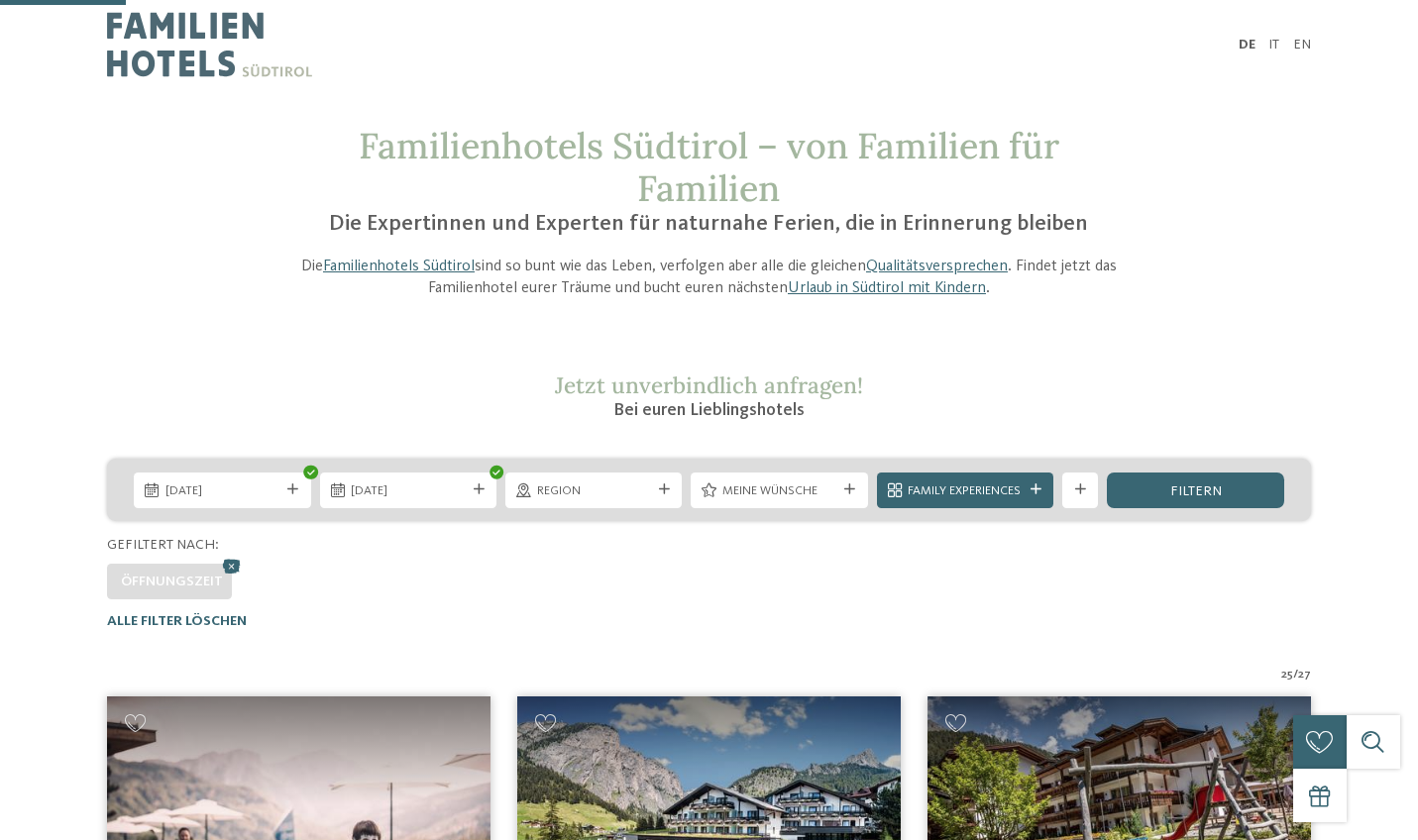 scroll, scrollTop: 571, scrollLeft: 0, axis: vertical 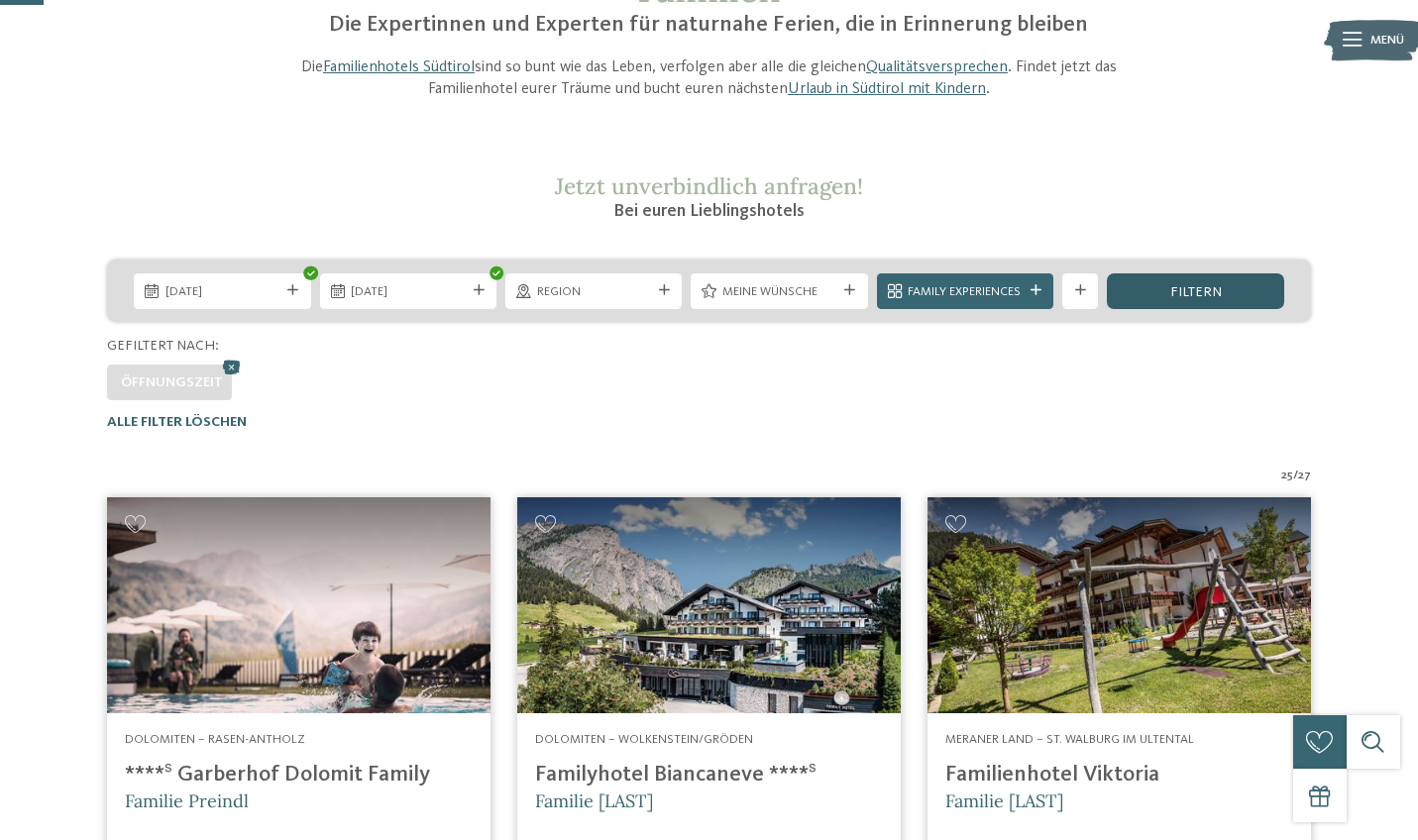 click on "filtern" at bounding box center (1196, 292) 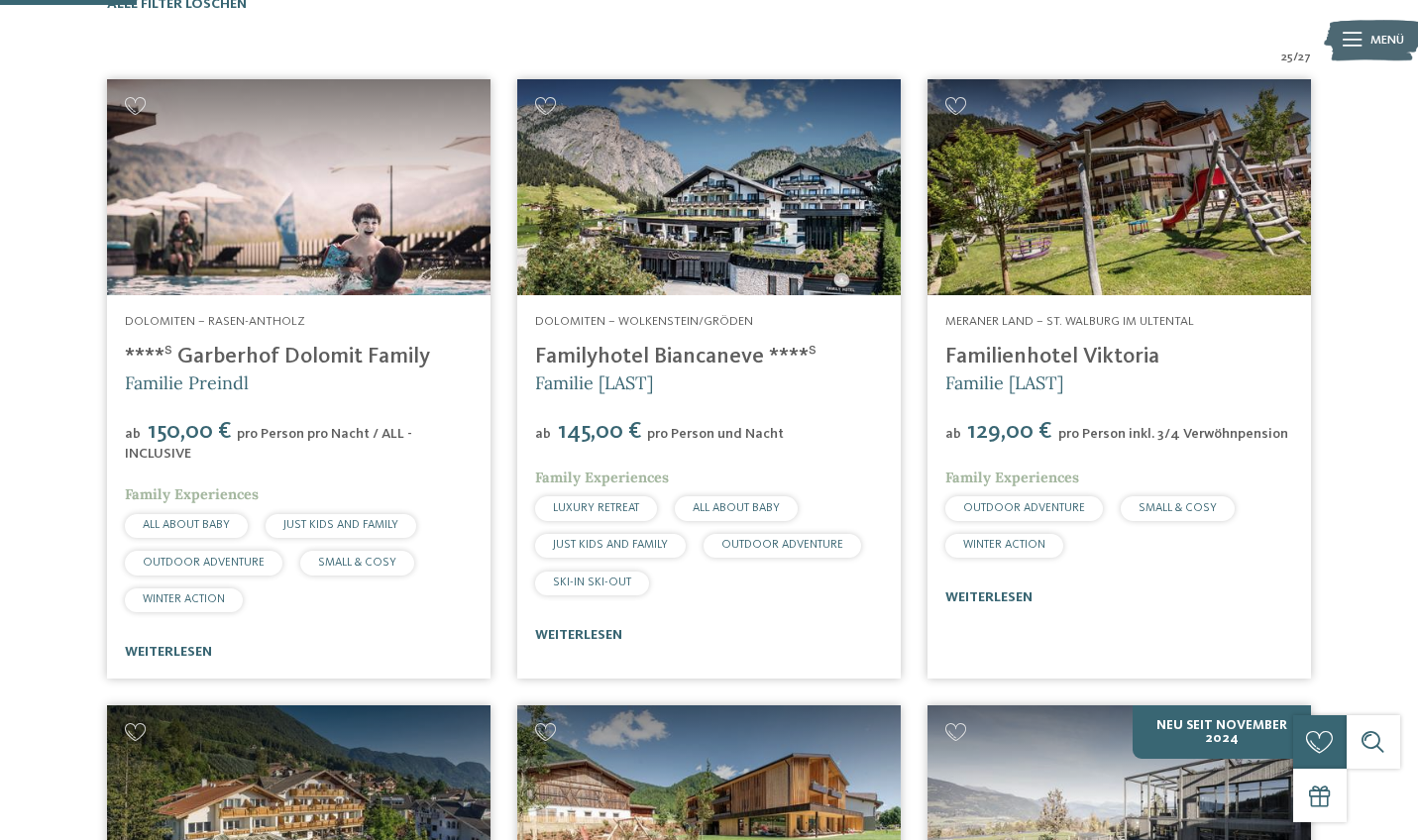 scroll, scrollTop: 618, scrollLeft: 0, axis: vertical 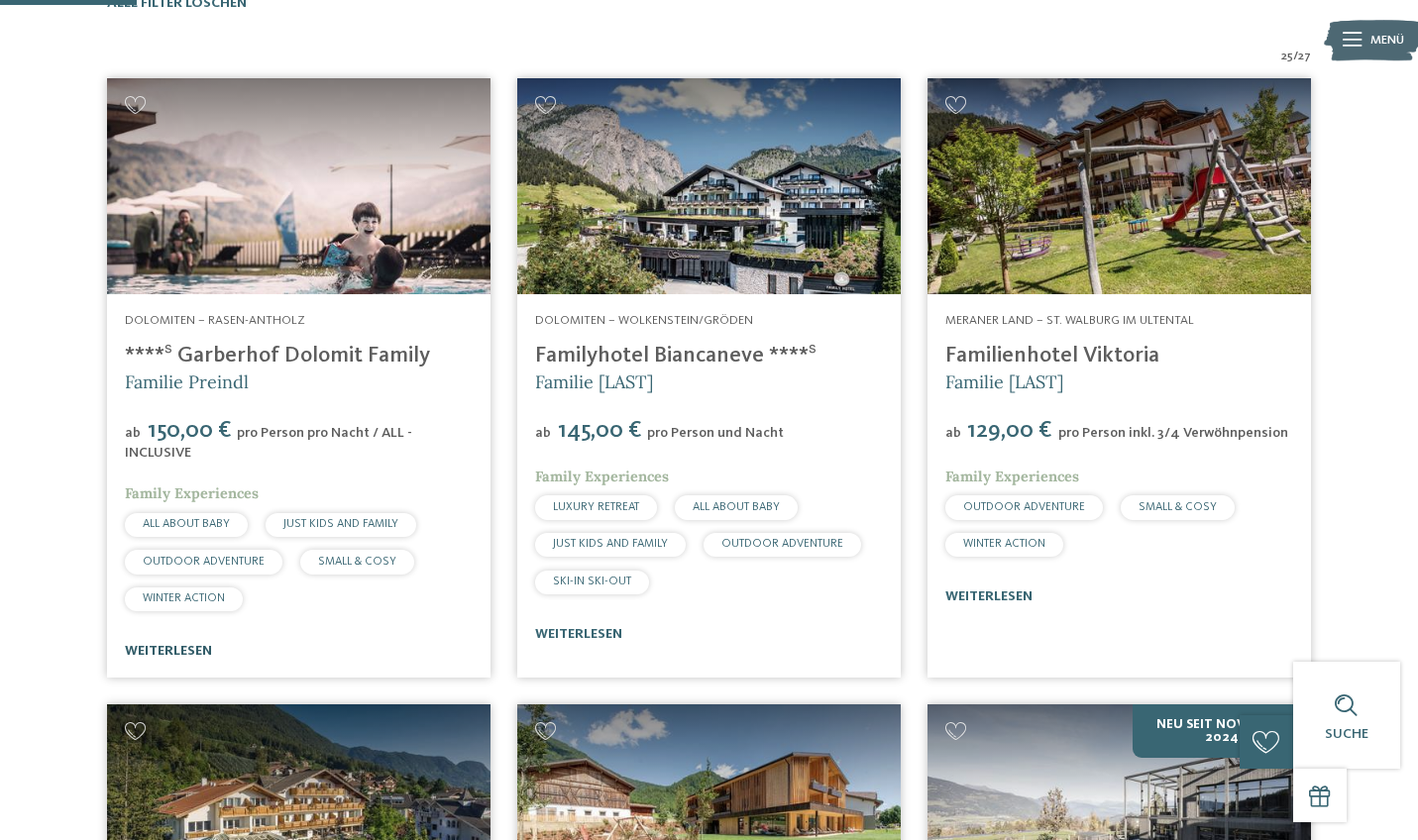 click on "weiterlesen" at bounding box center (168, 651) 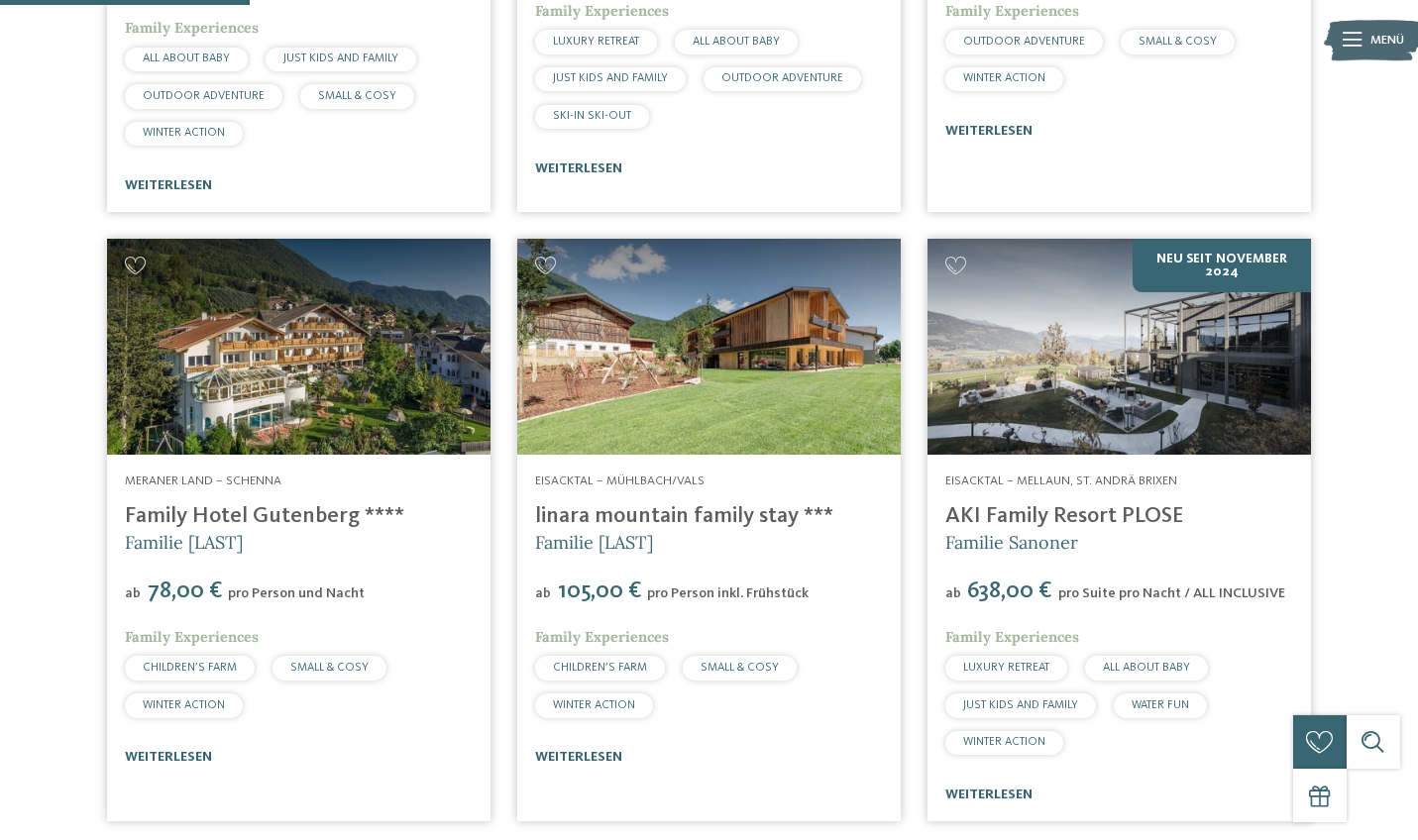 scroll, scrollTop: 1131, scrollLeft: 0, axis: vertical 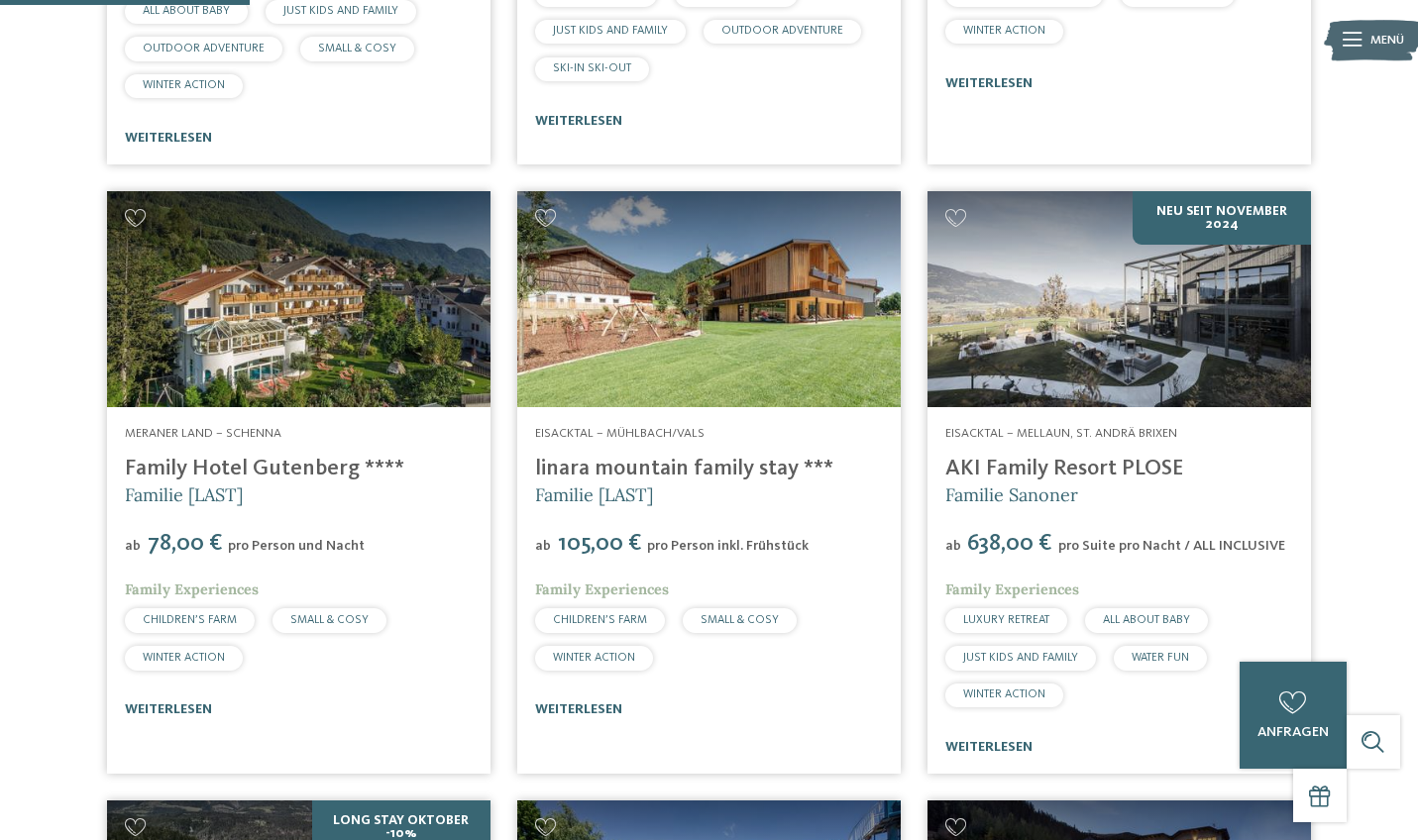 click on "Family Hotel Gutenberg ****" at bounding box center (265, 469) 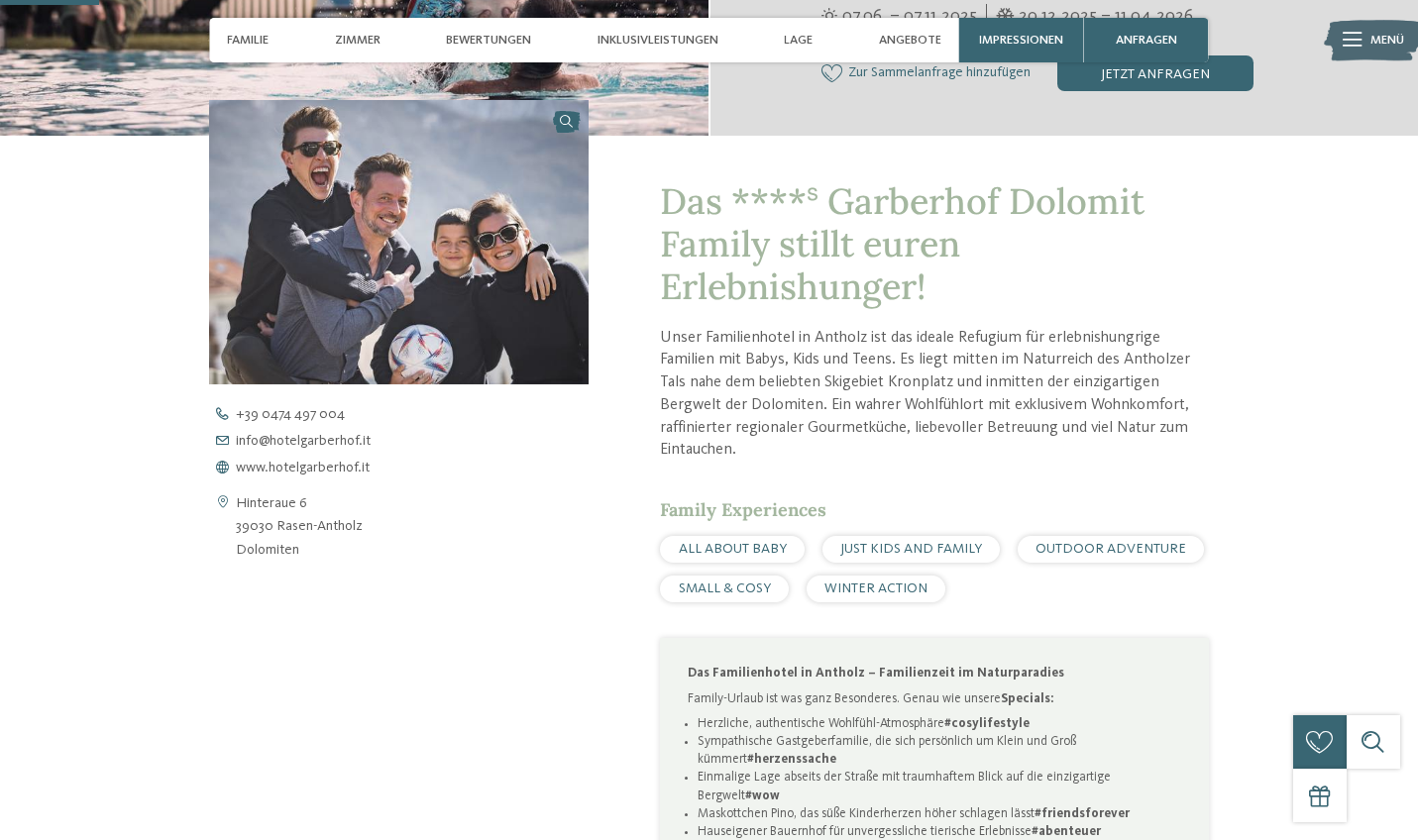 scroll, scrollTop: 503, scrollLeft: 0, axis: vertical 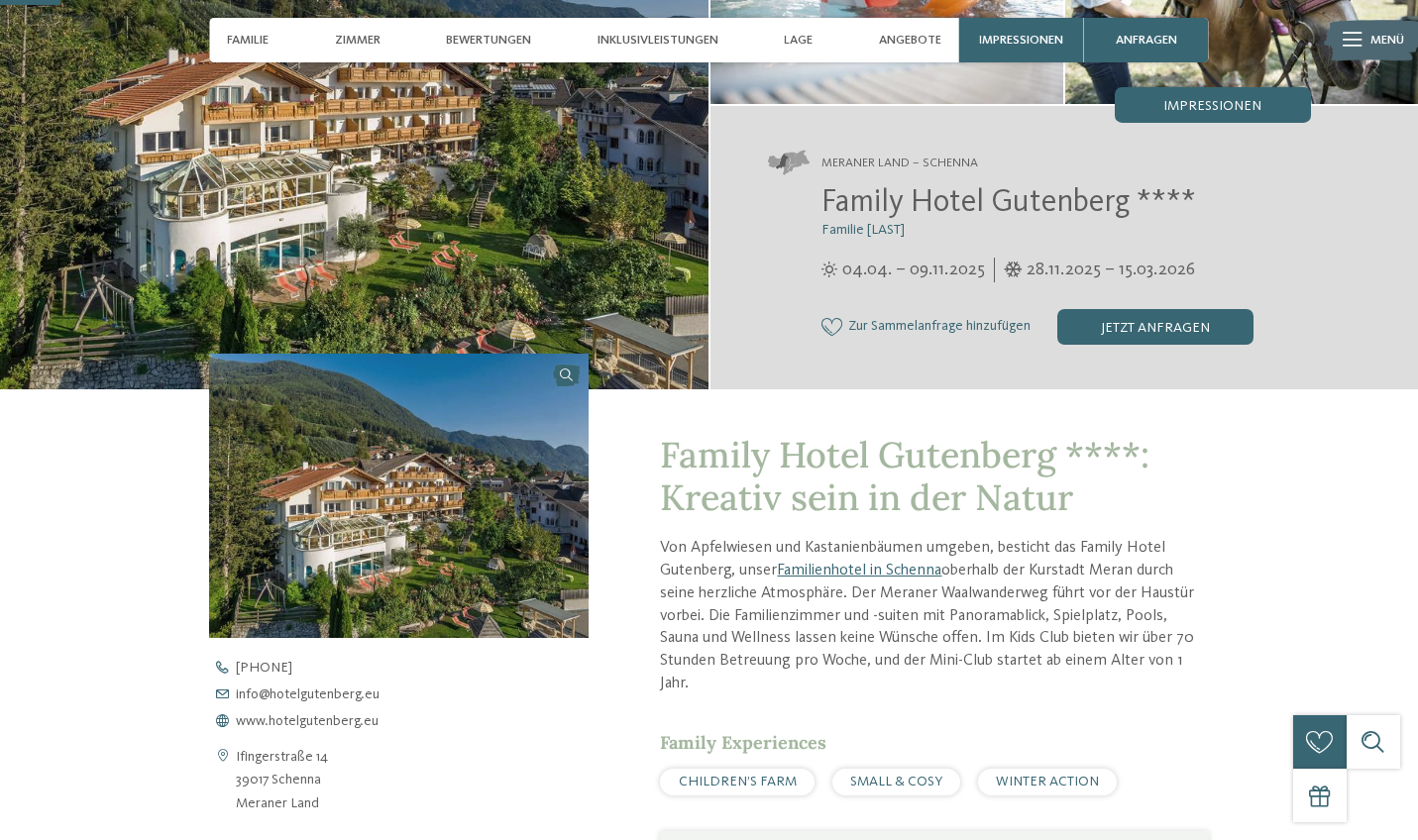 click on "Family Hotel Gutenberg ****" at bounding box center (1009, 203) 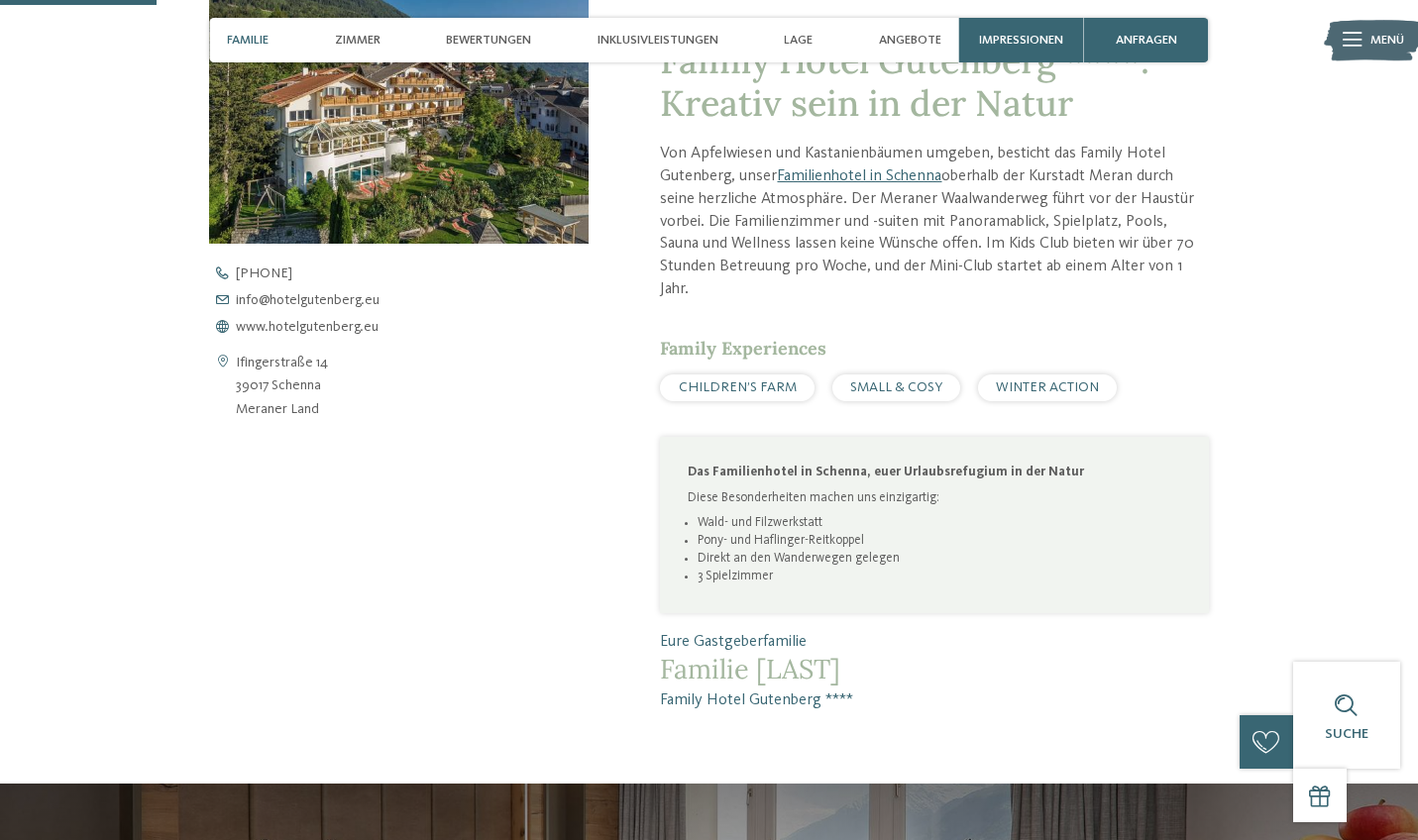 scroll, scrollTop: 647, scrollLeft: 0, axis: vertical 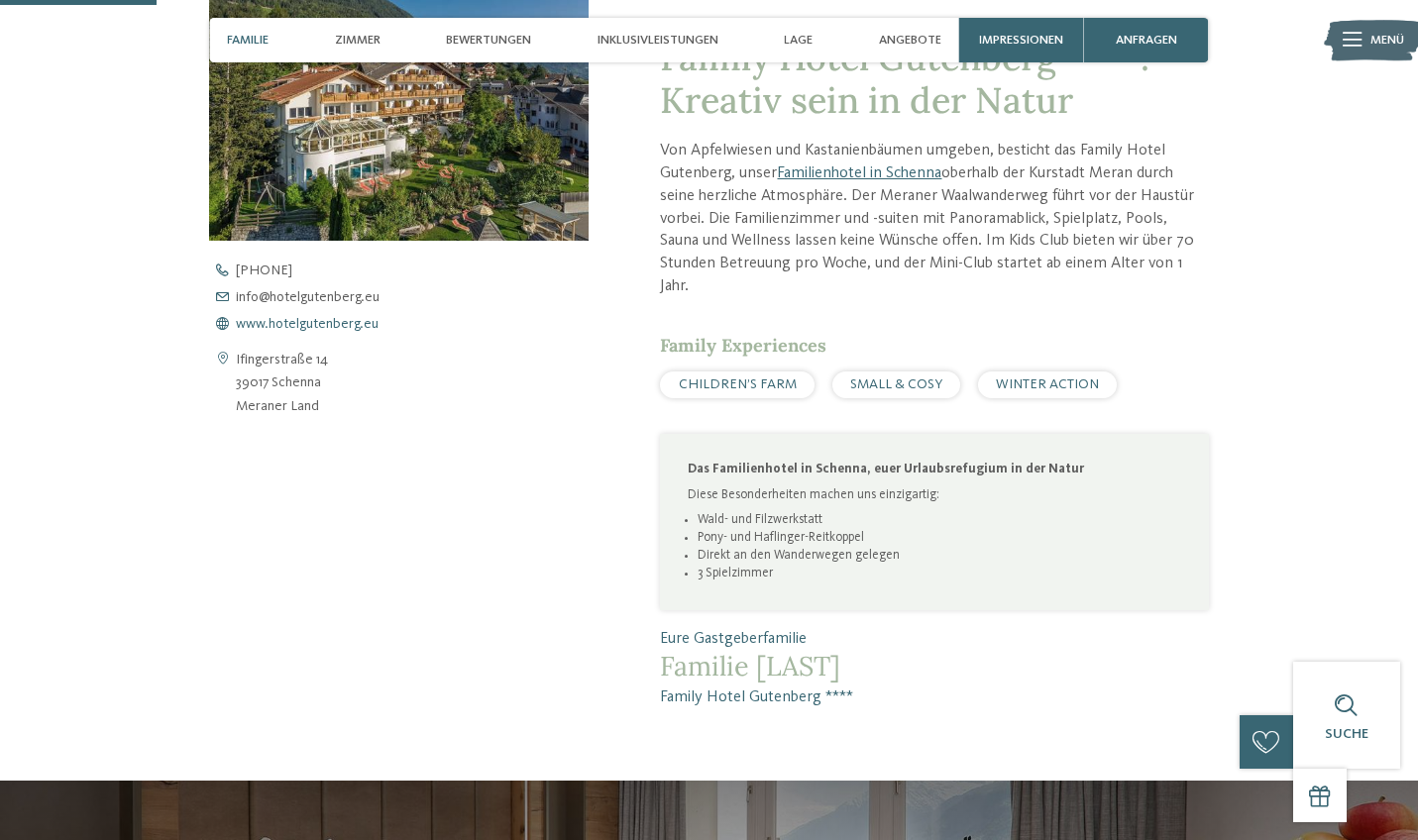 click on "www.hotelgutenberg.eu" at bounding box center (307, 324) 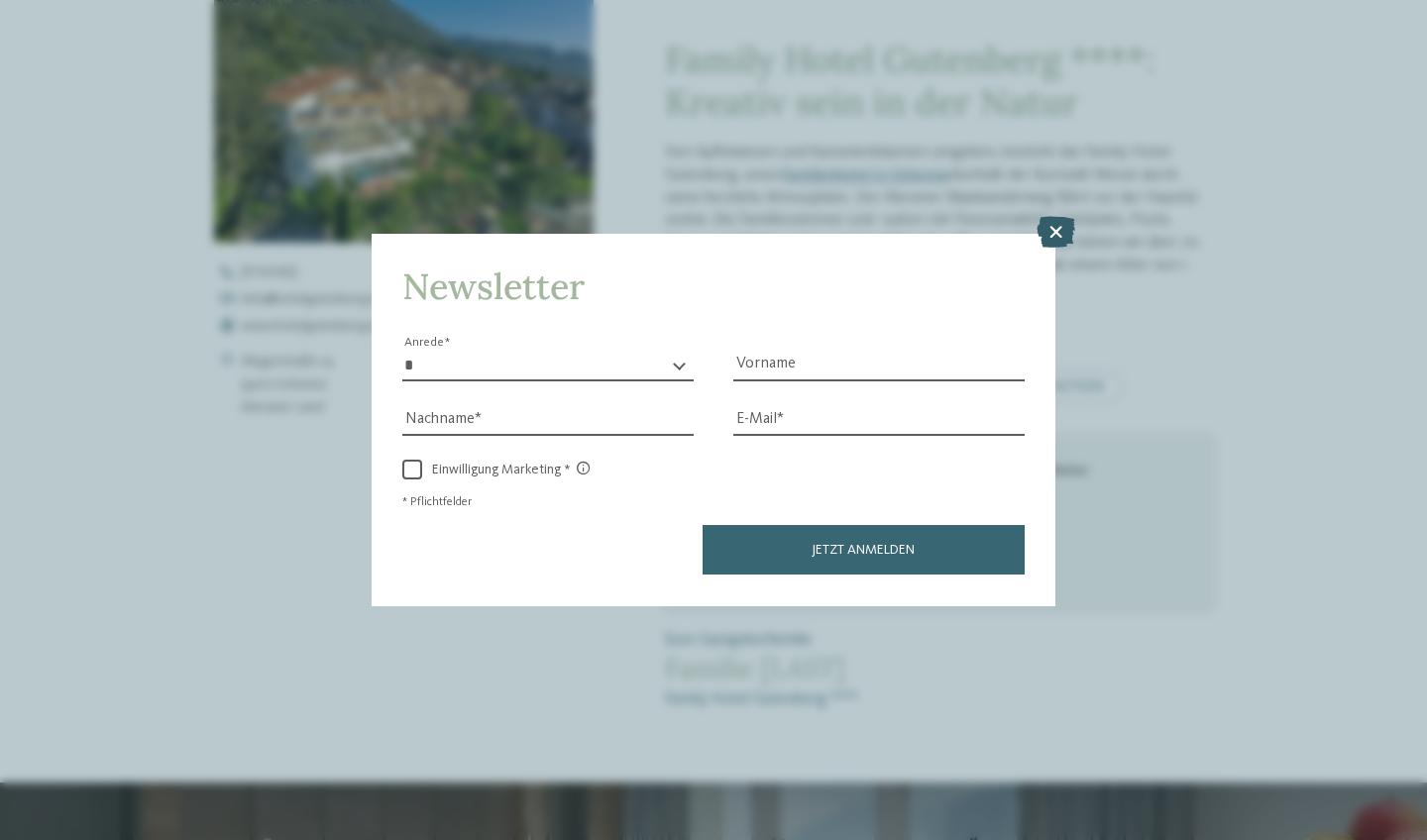 click at bounding box center (1055, 233) 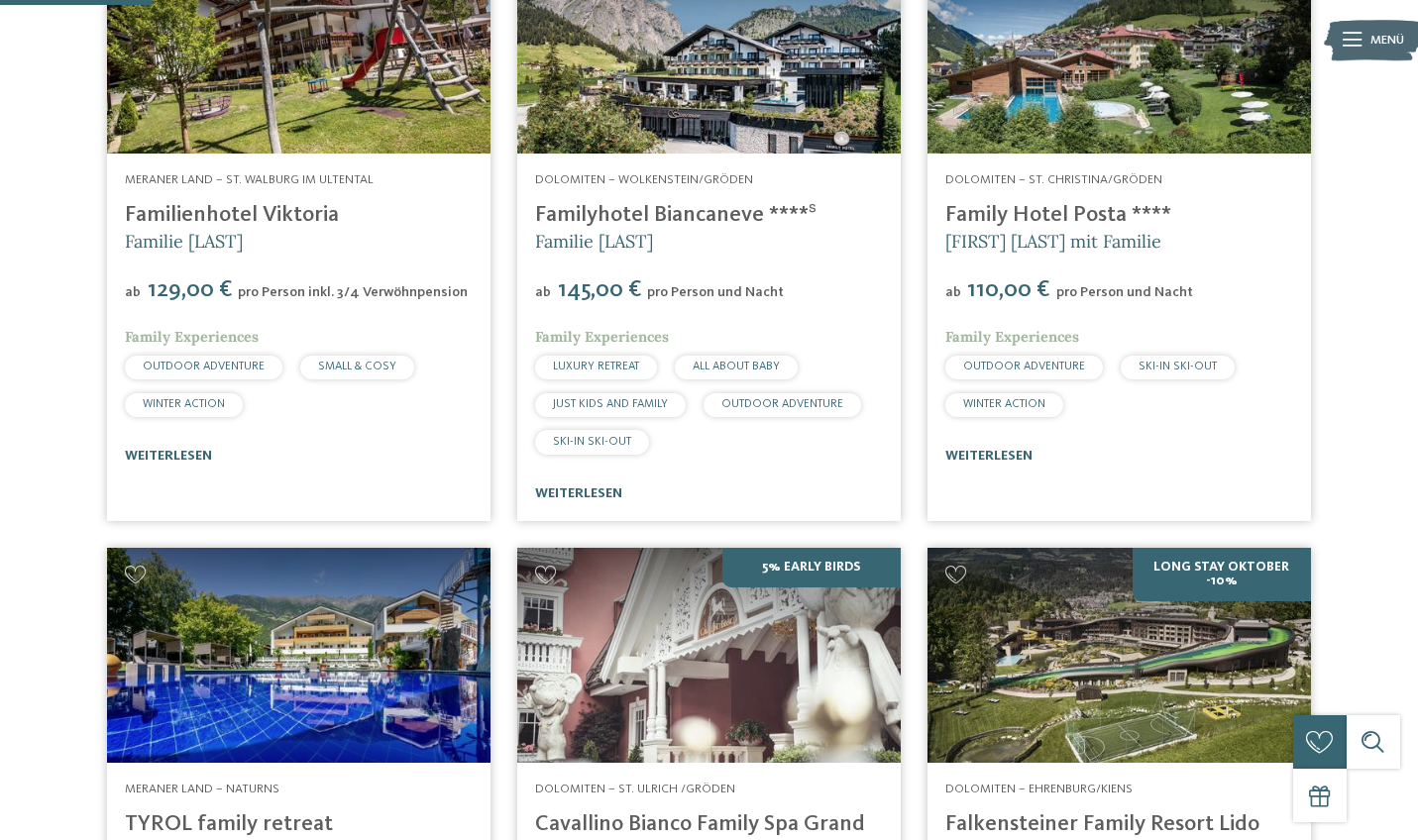 scroll, scrollTop: 0, scrollLeft: 0, axis: both 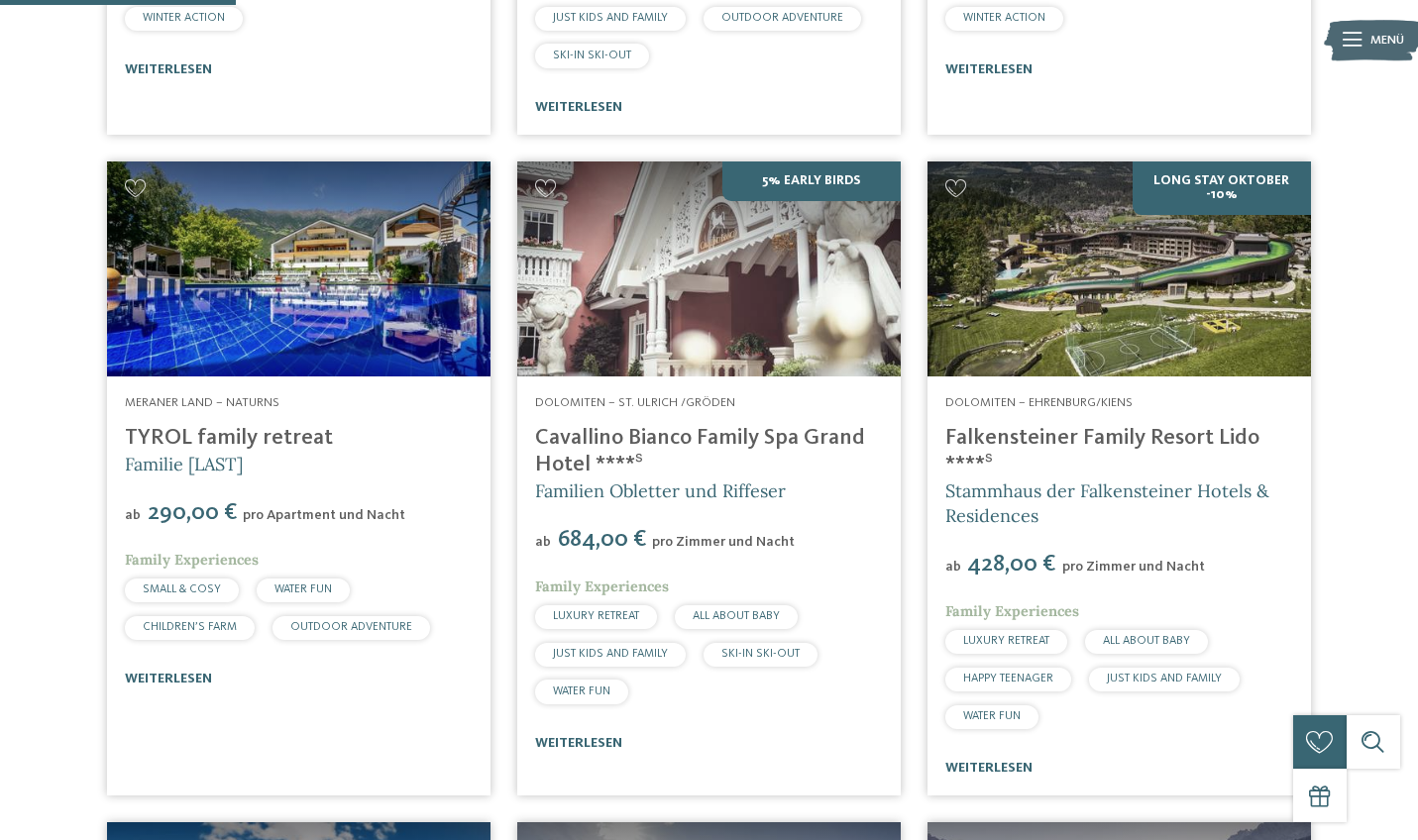 click at bounding box center [1119, 269] 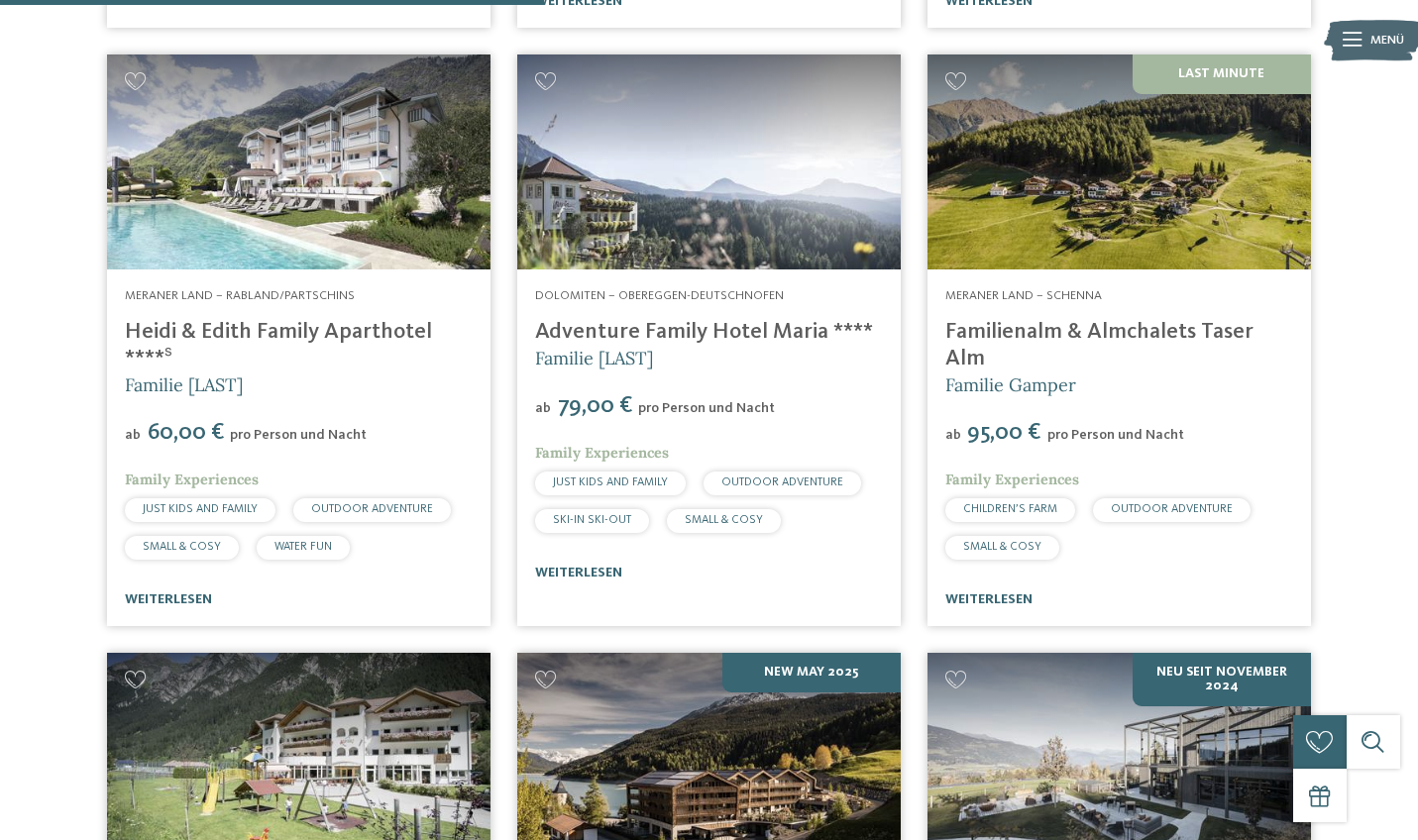 scroll, scrollTop: 2391, scrollLeft: 0, axis: vertical 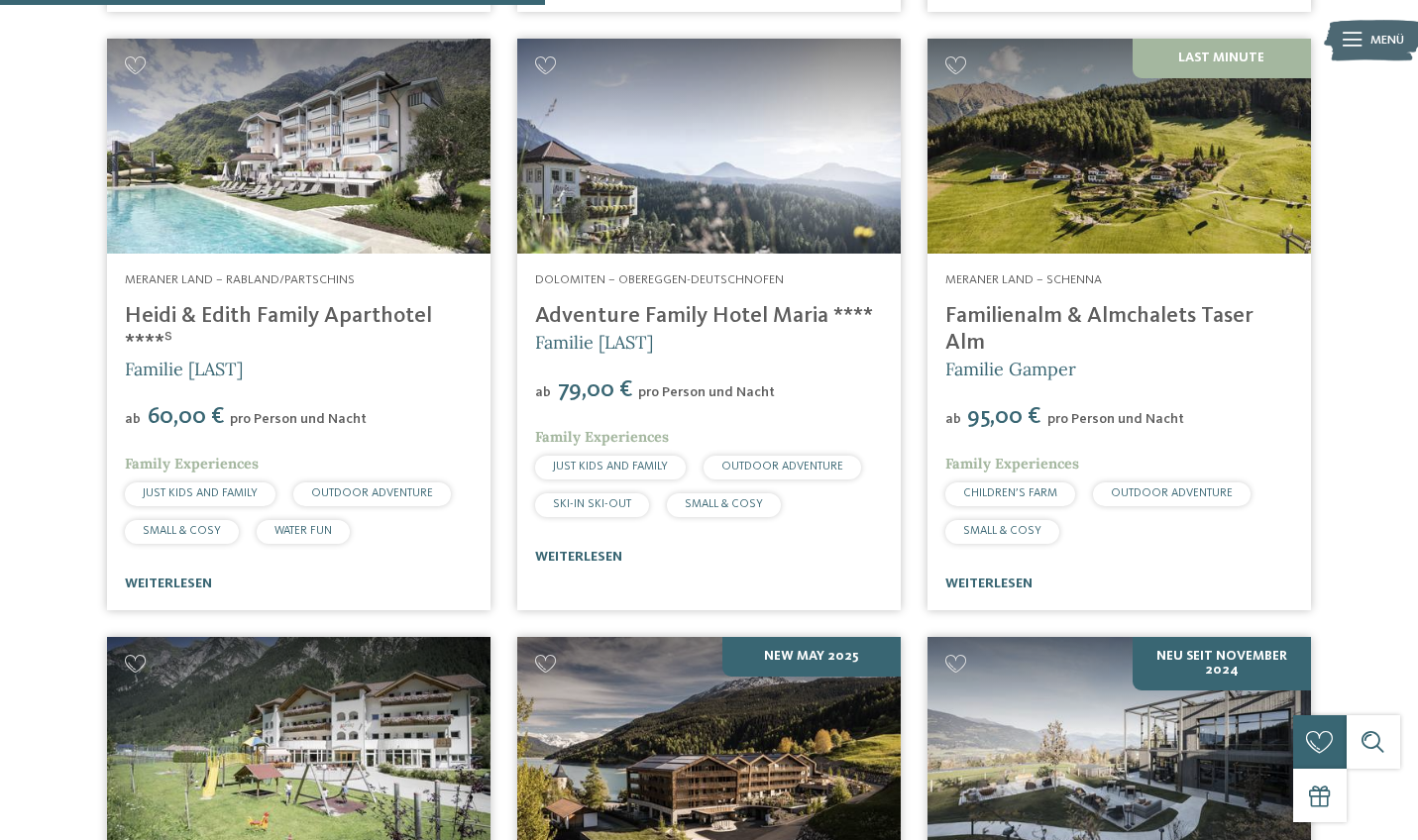 click on "Adventure Family Hotel Maria ****" at bounding box center [704, 316] 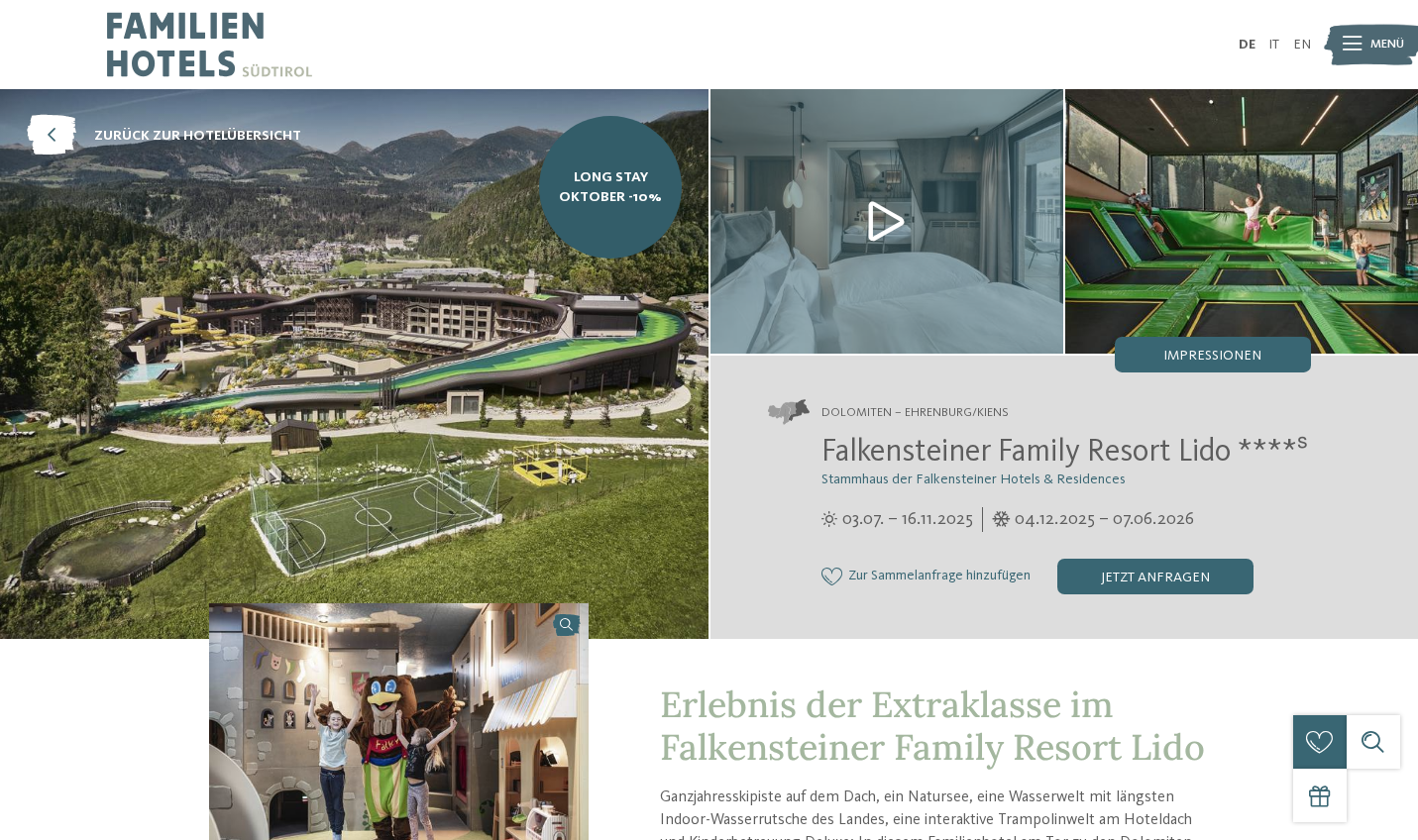 scroll, scrollTop: 0, scrollLeft: 0, axis: both 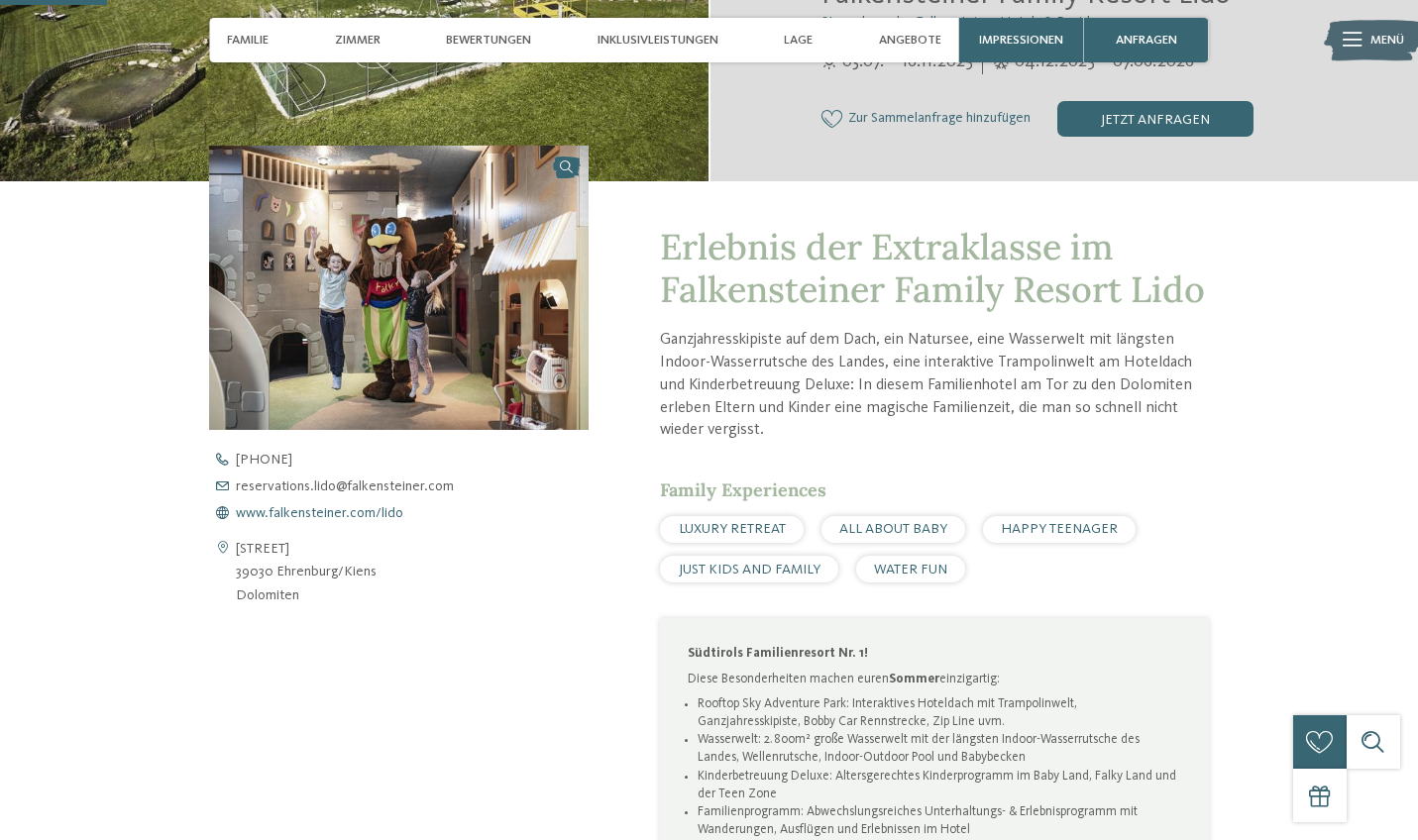 click on "www.falkensteiner.com/lido" at bounding box center [319, 513] 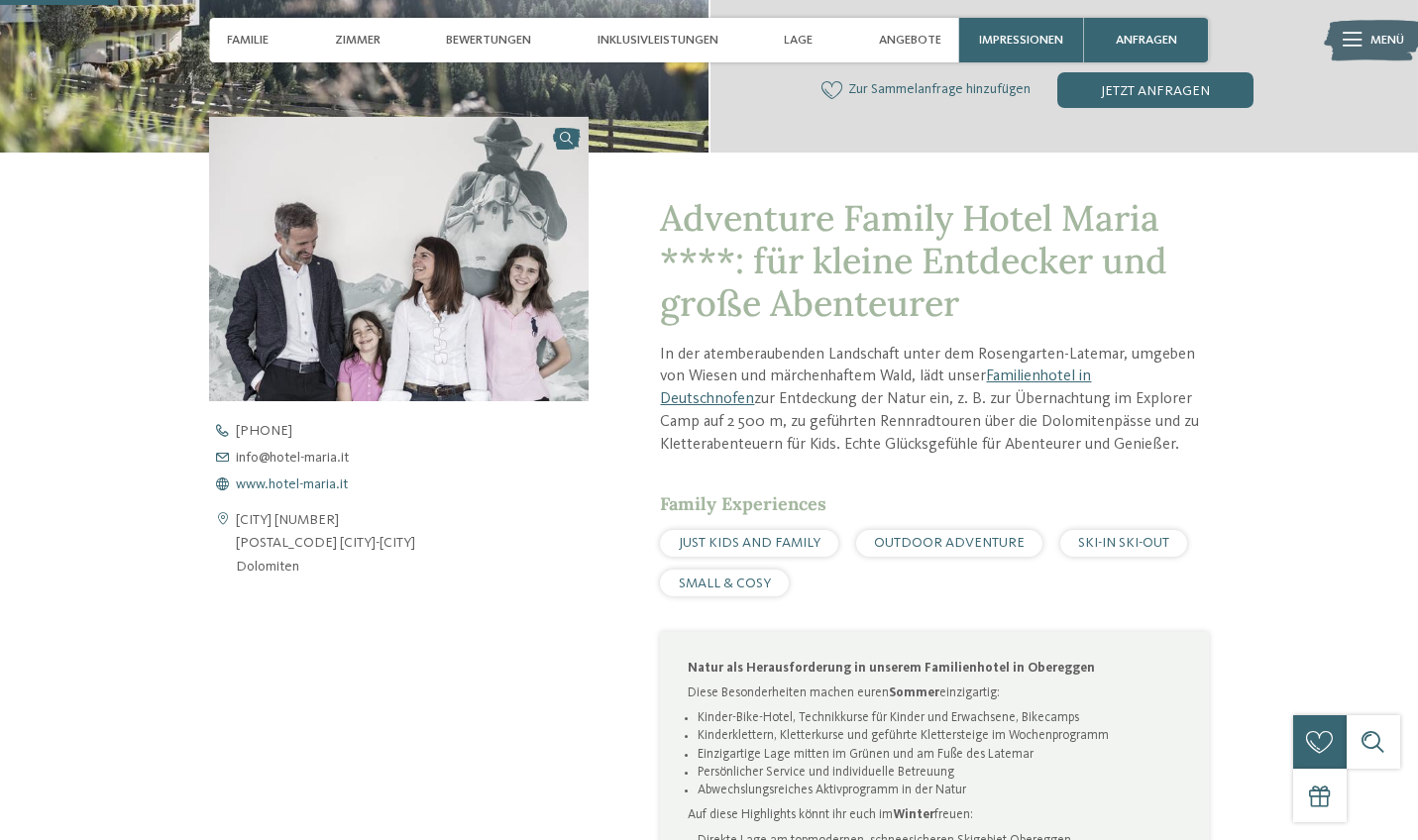 scroll, scrollTop: 486, scrollLeft: 0, axis: vertical 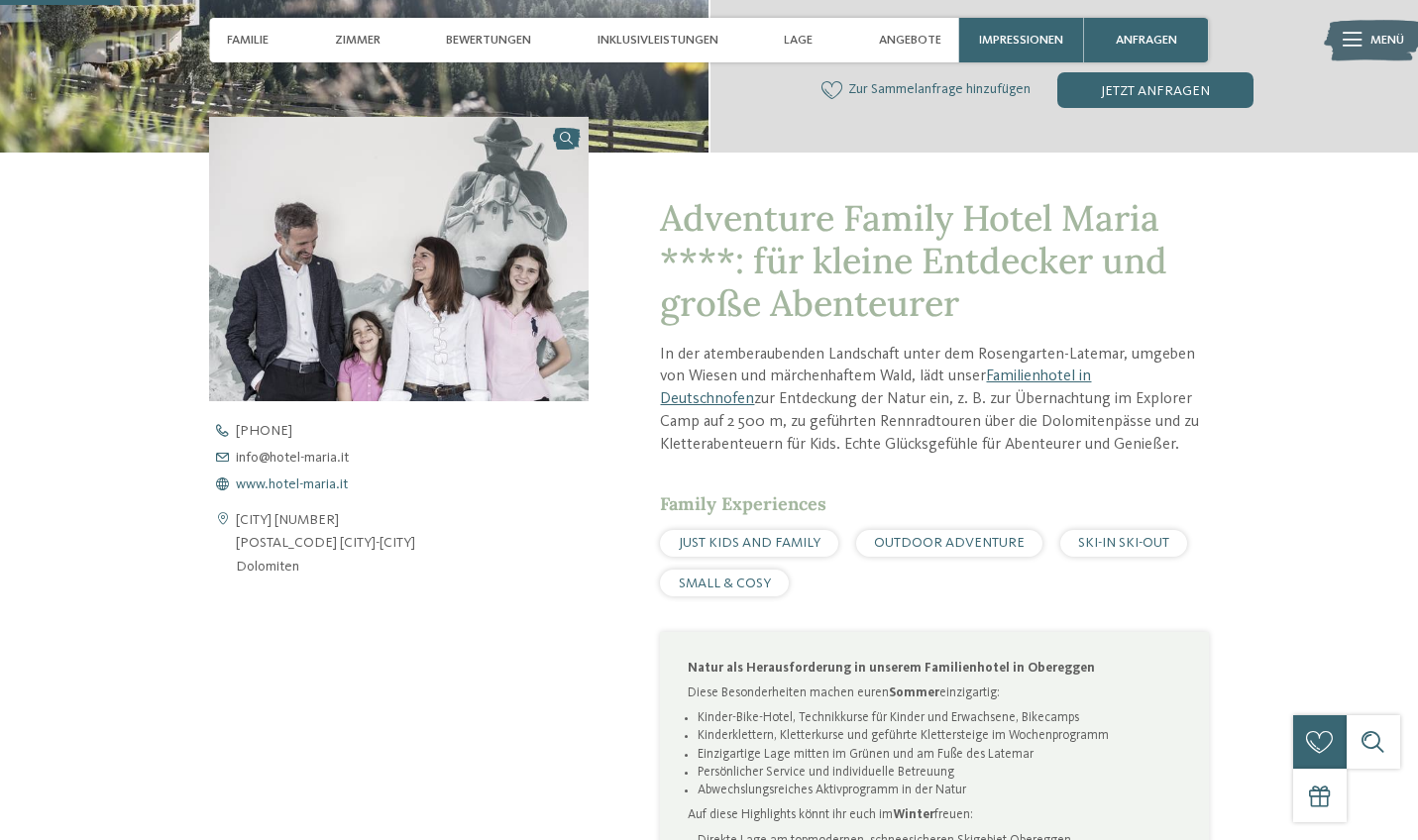 click on "www.hotel-maria.it" at bounding box center [291, 484] 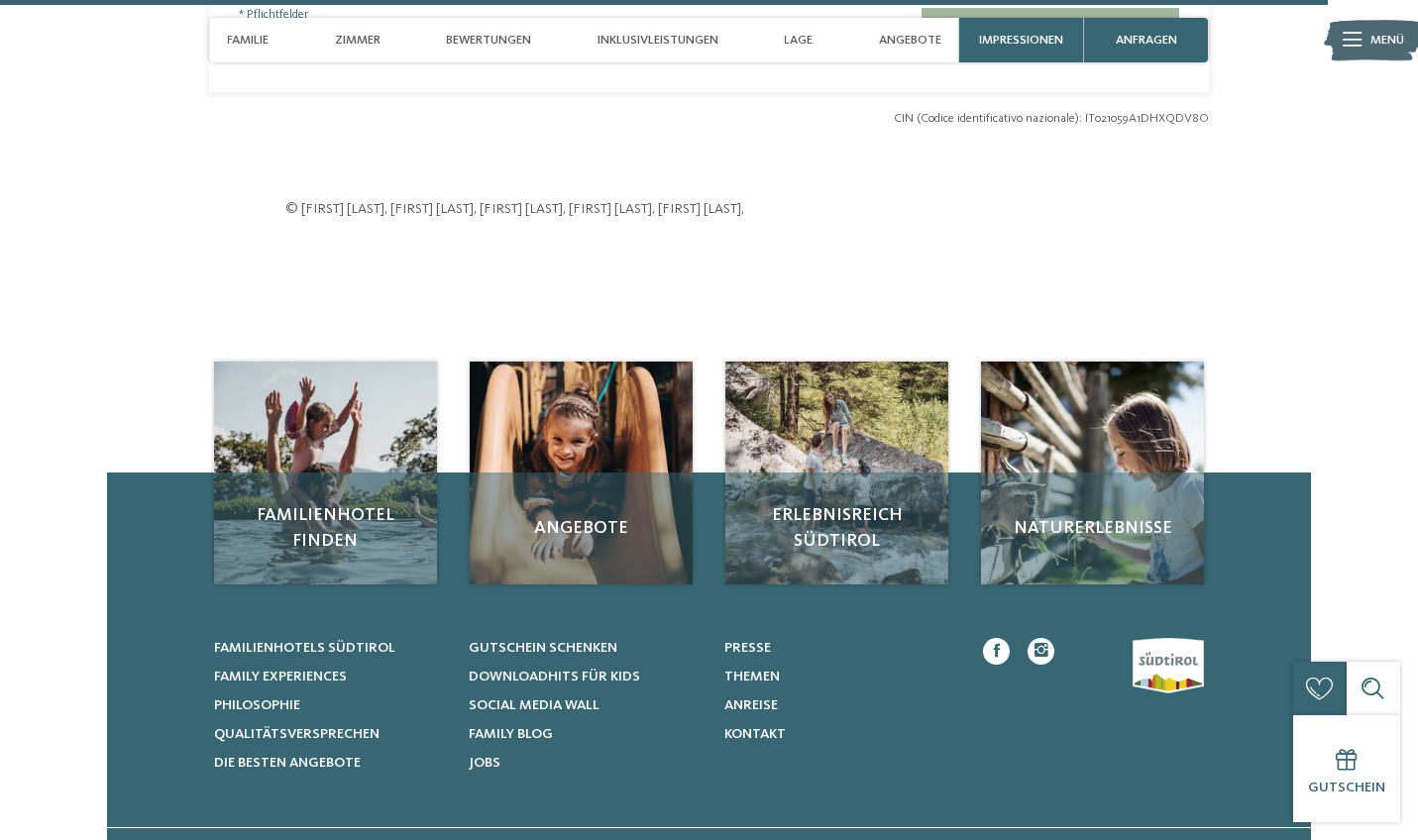 scroll, scrollTop: 5474, scrollLeft: 0, axis: vertical 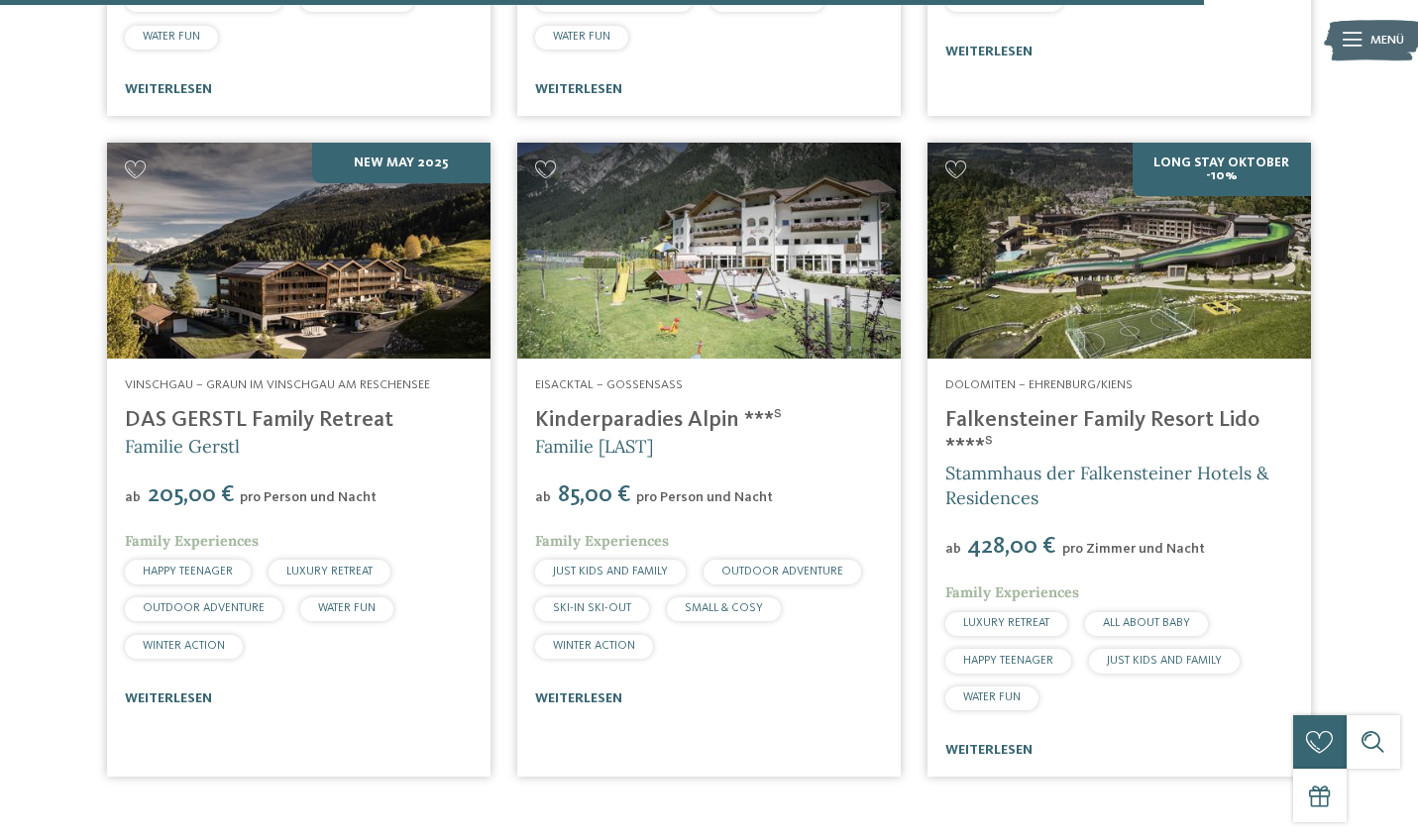 click on "Kinderparadies Alpin ***ˢ" at bounding box center [658, 420] 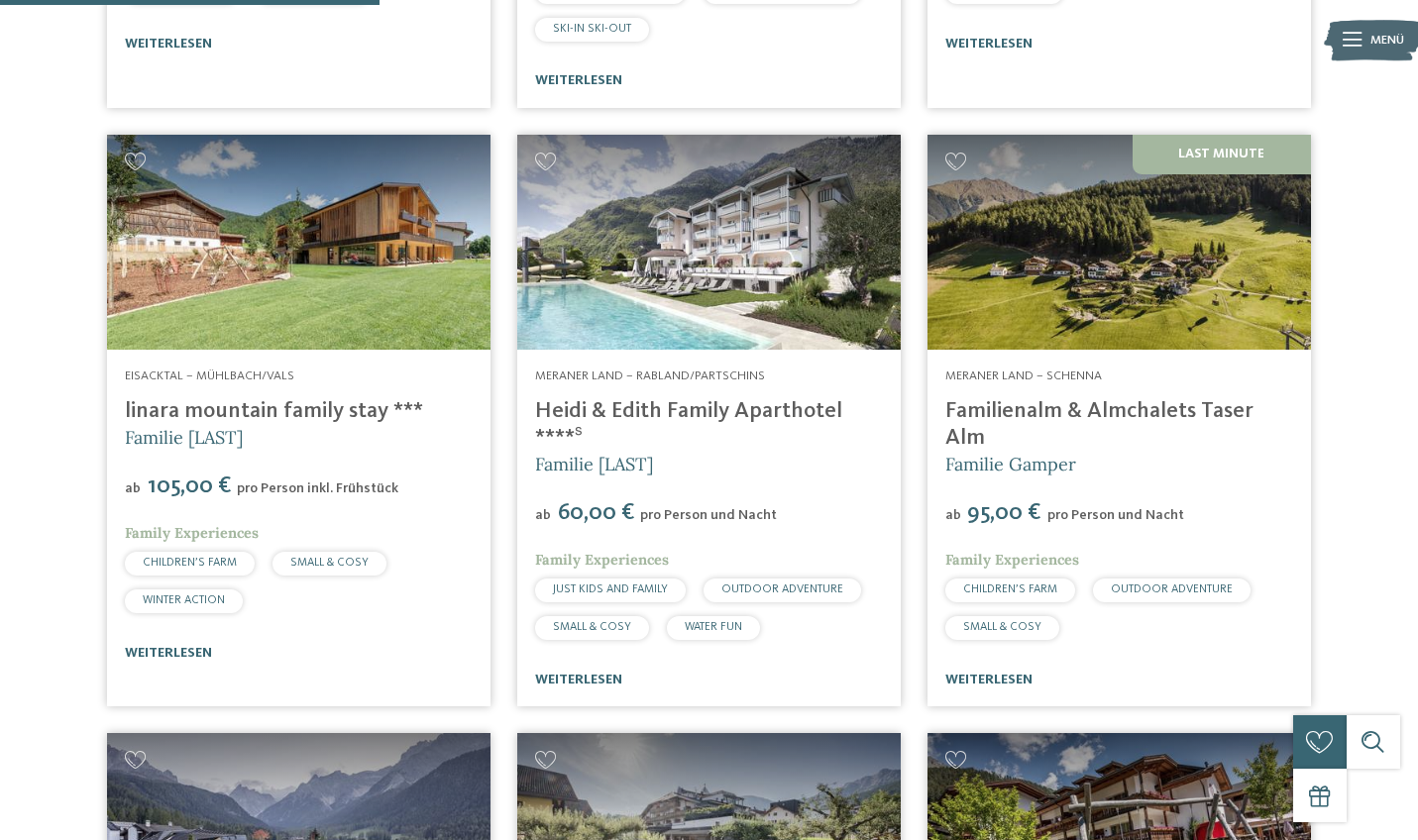 scroll, scrollTop: 1696, scrollLeft: 0, axis: vertical 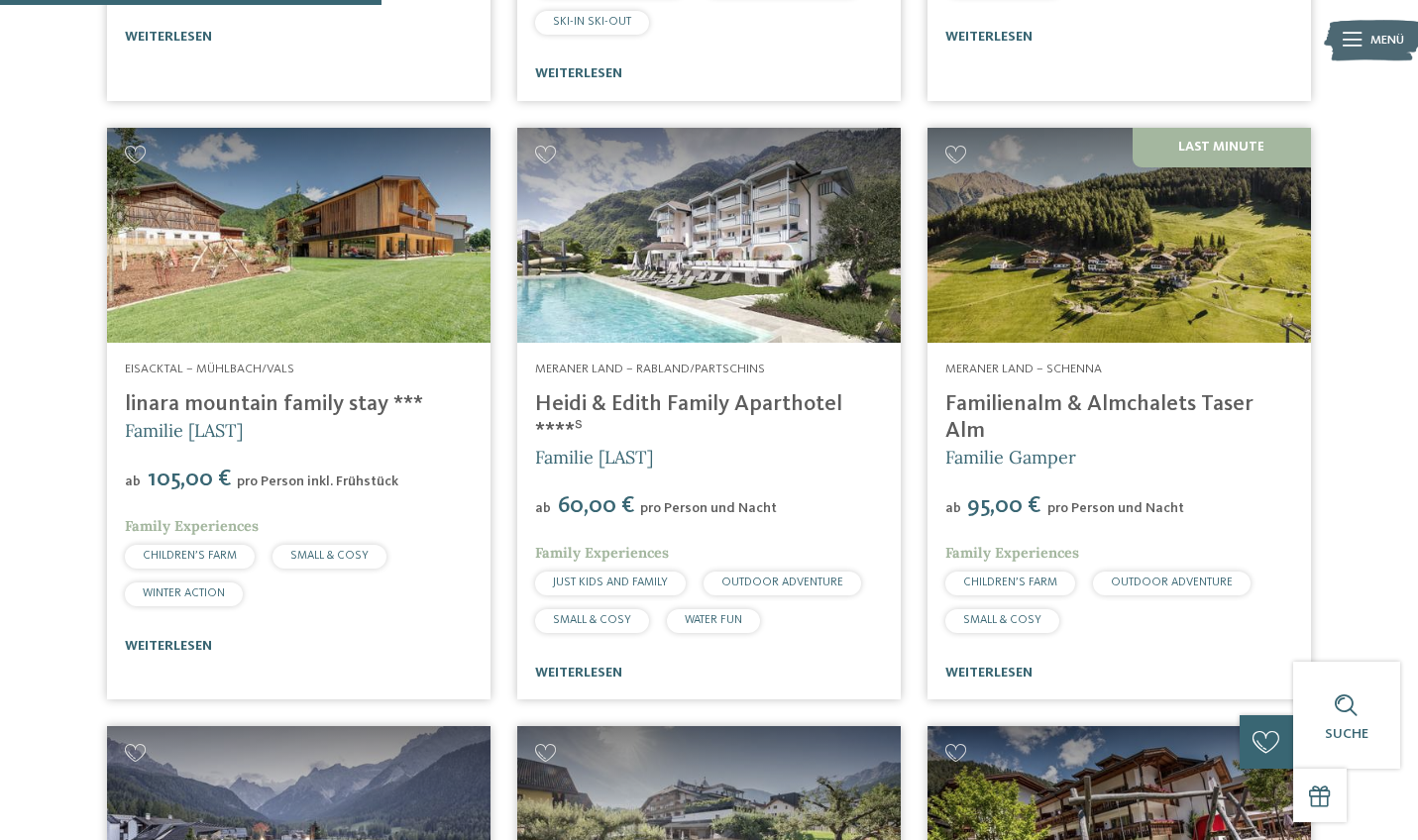 click on "linara mountain family stay ***" at bounding box center (273, 404) 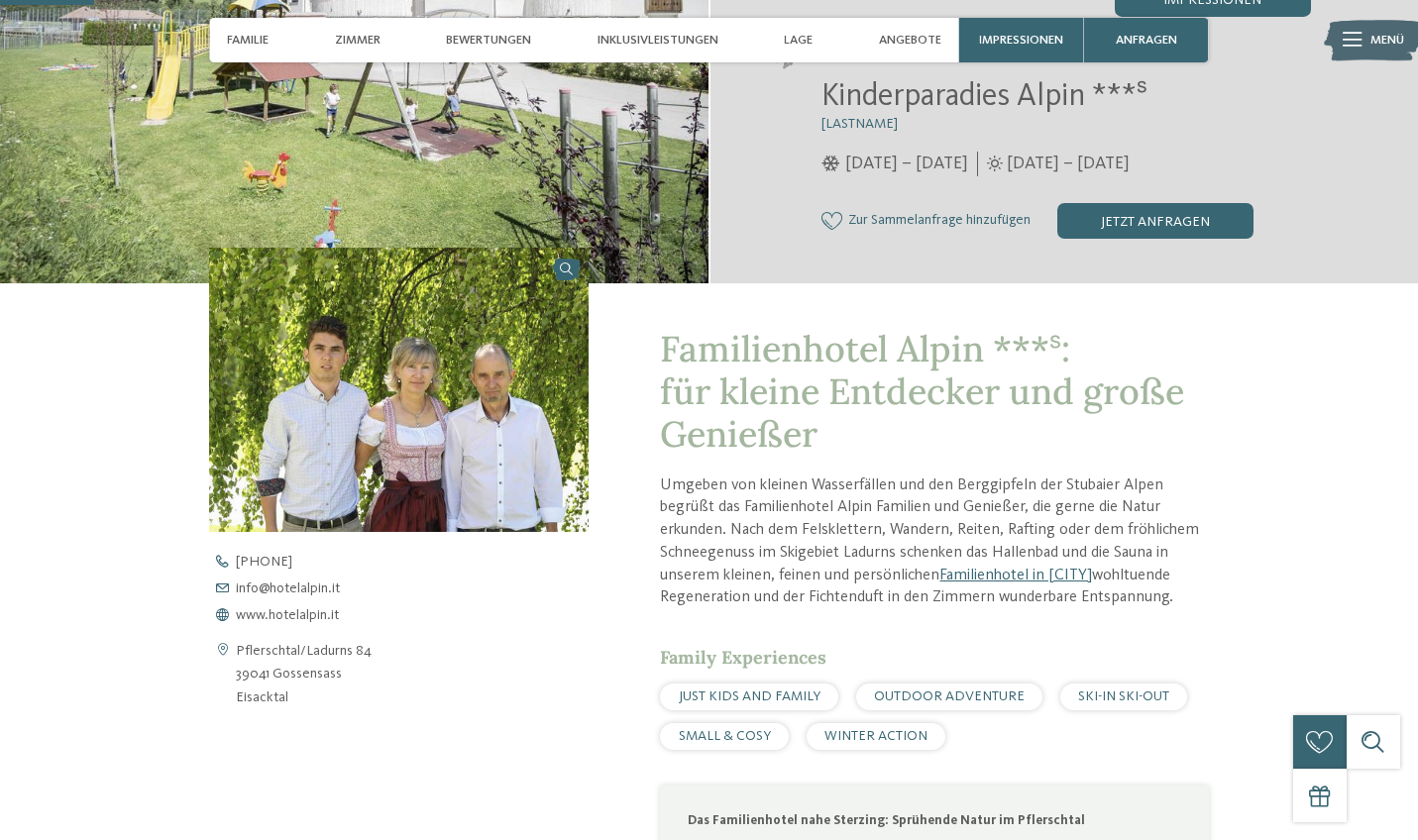 scroll, scrollTop: 0, scrollLeft: 0, axis: both 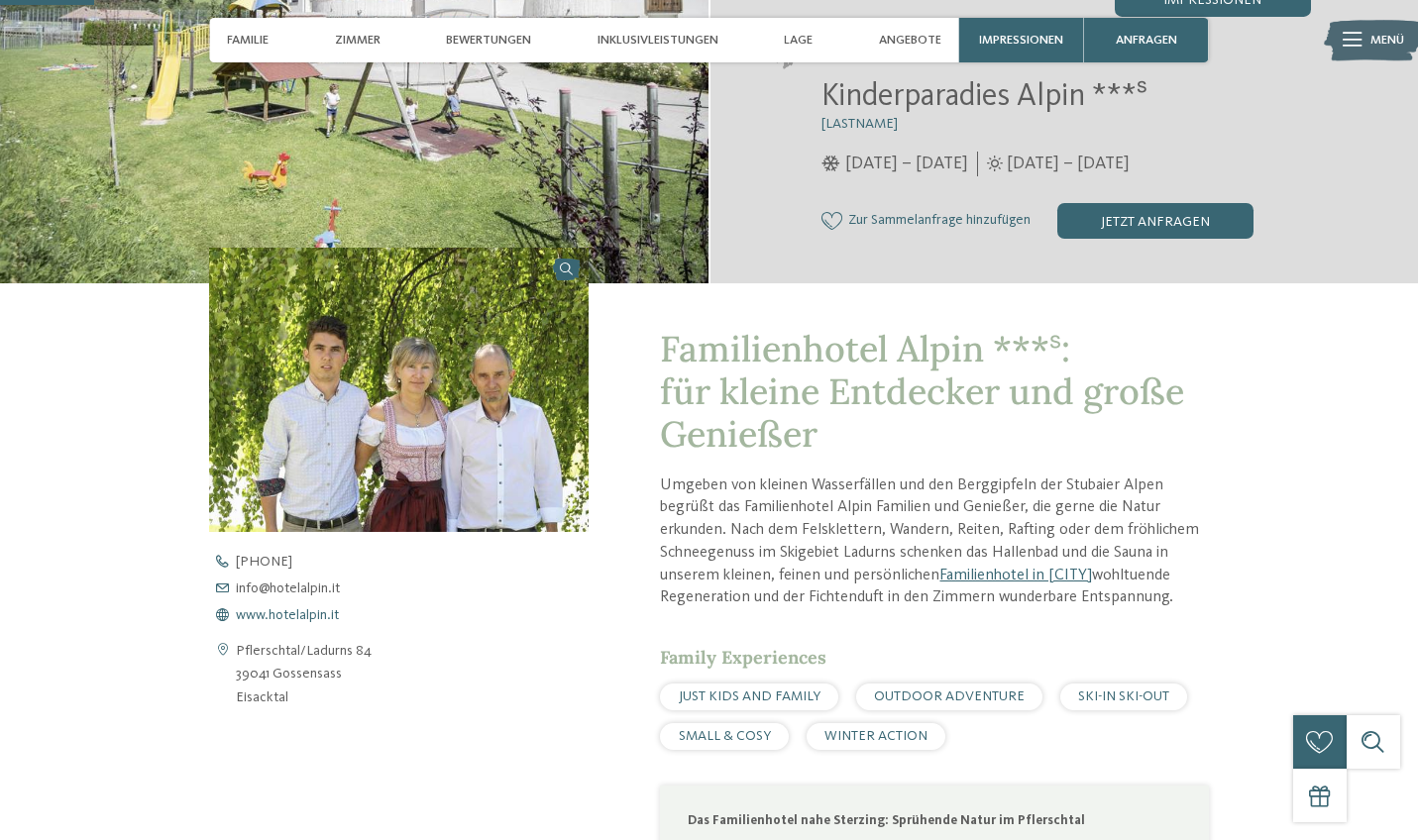 click on "www.hotelalpin.it" at bounding box center [287, 615] 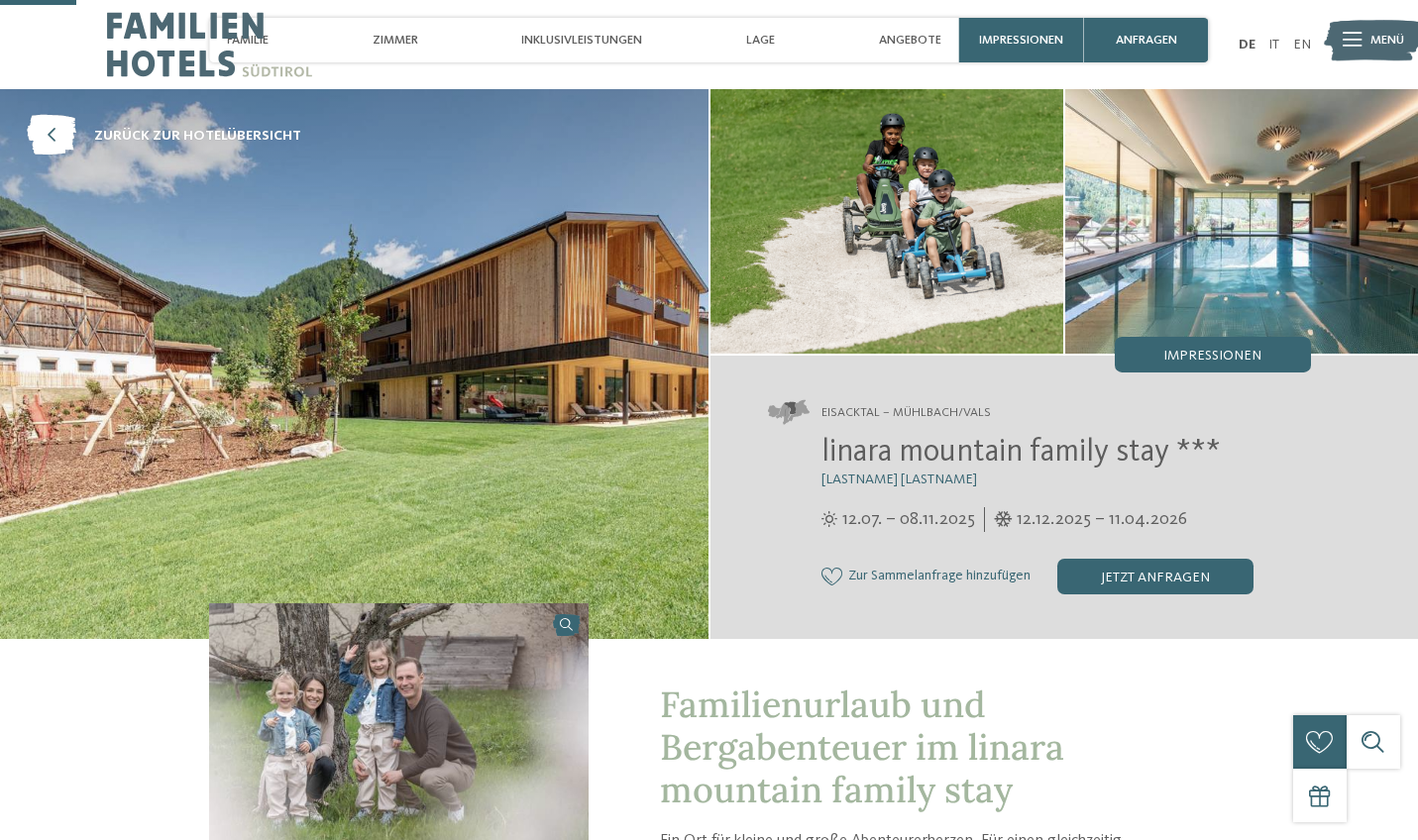 scroll, scrollTop: 484, scrollLeft: 0, axis: vertical 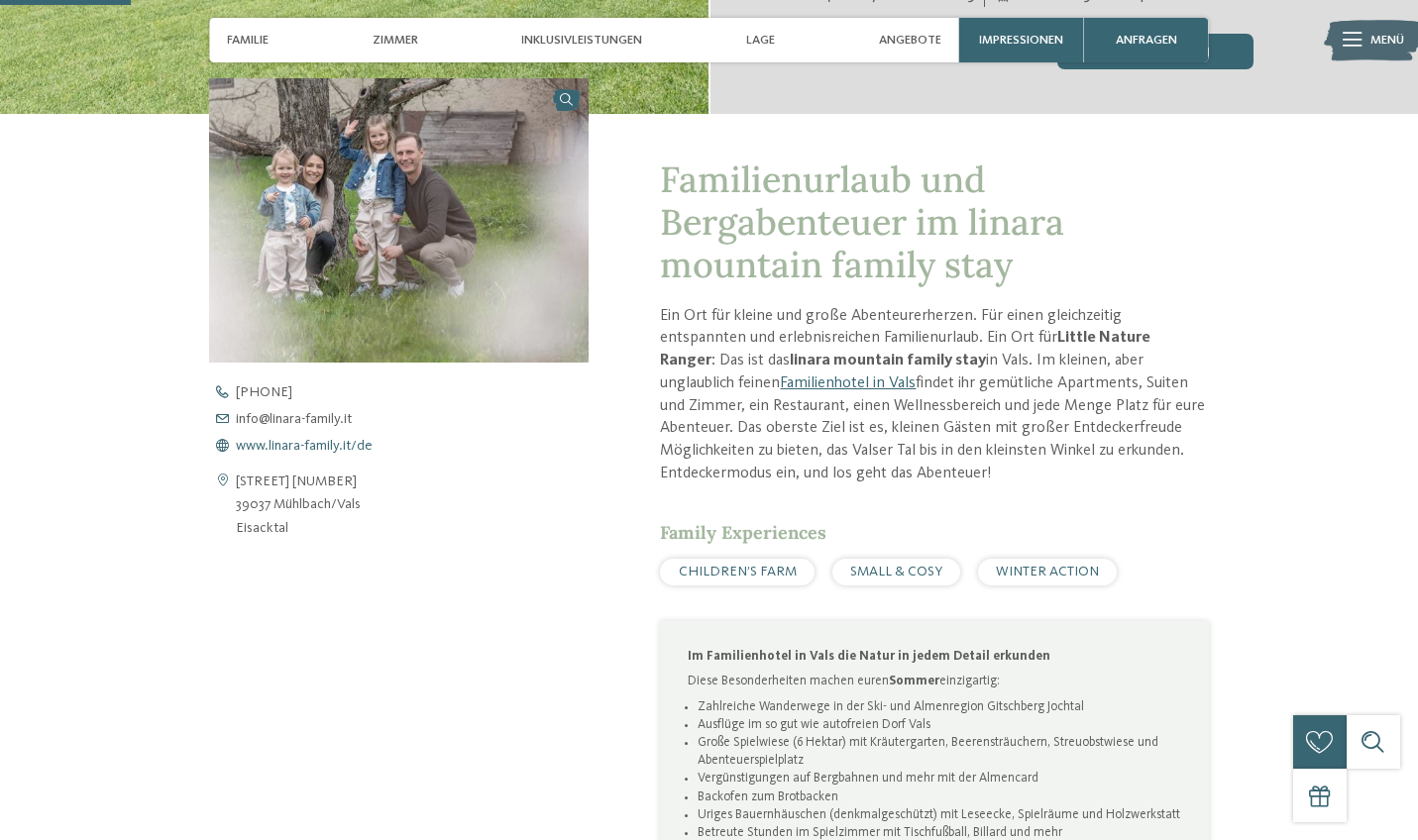 click on "www.linara-family.it/de" at bounding box center [304, 446] 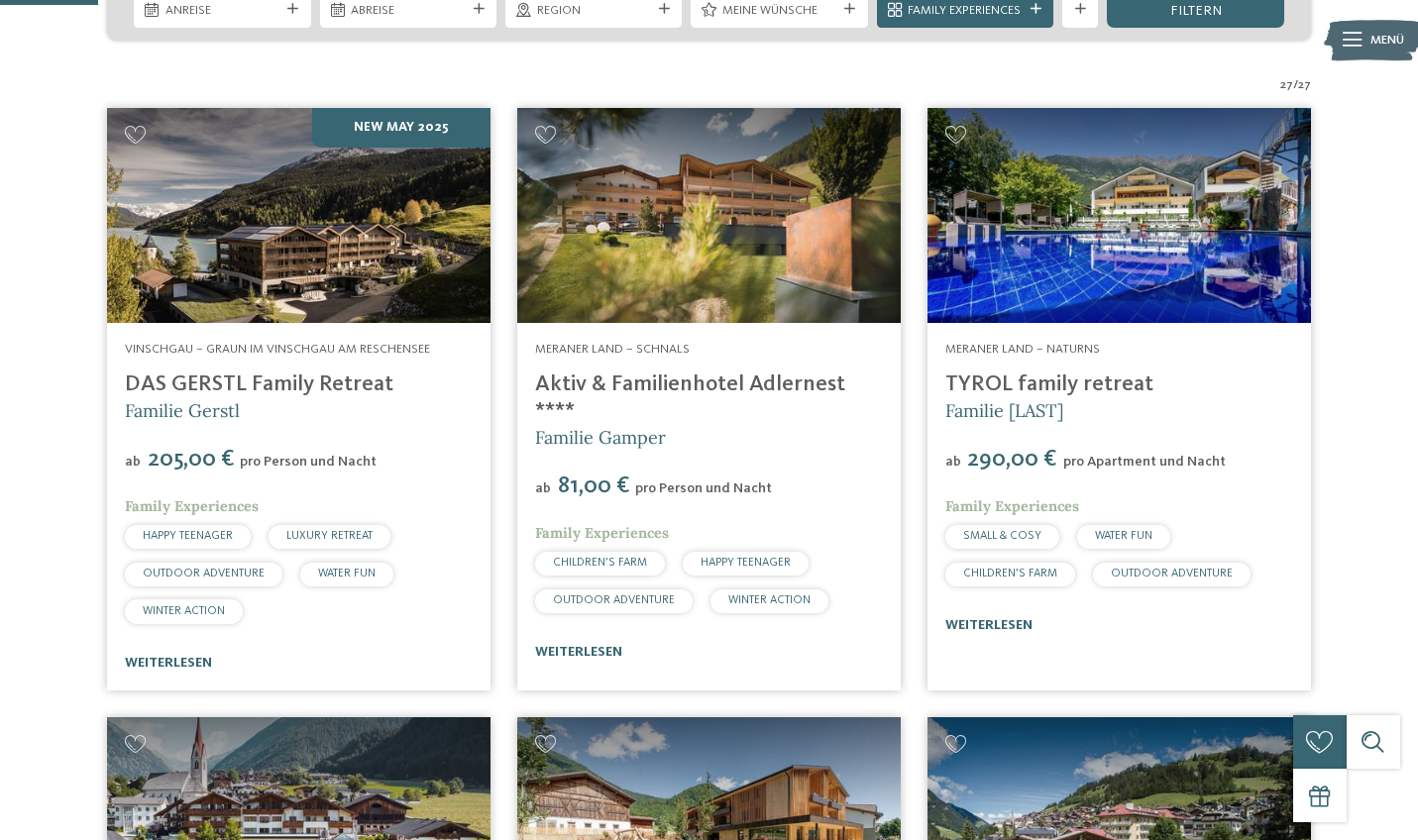scroll, scrollTop: 0, scrollLeft: 0, axis: both 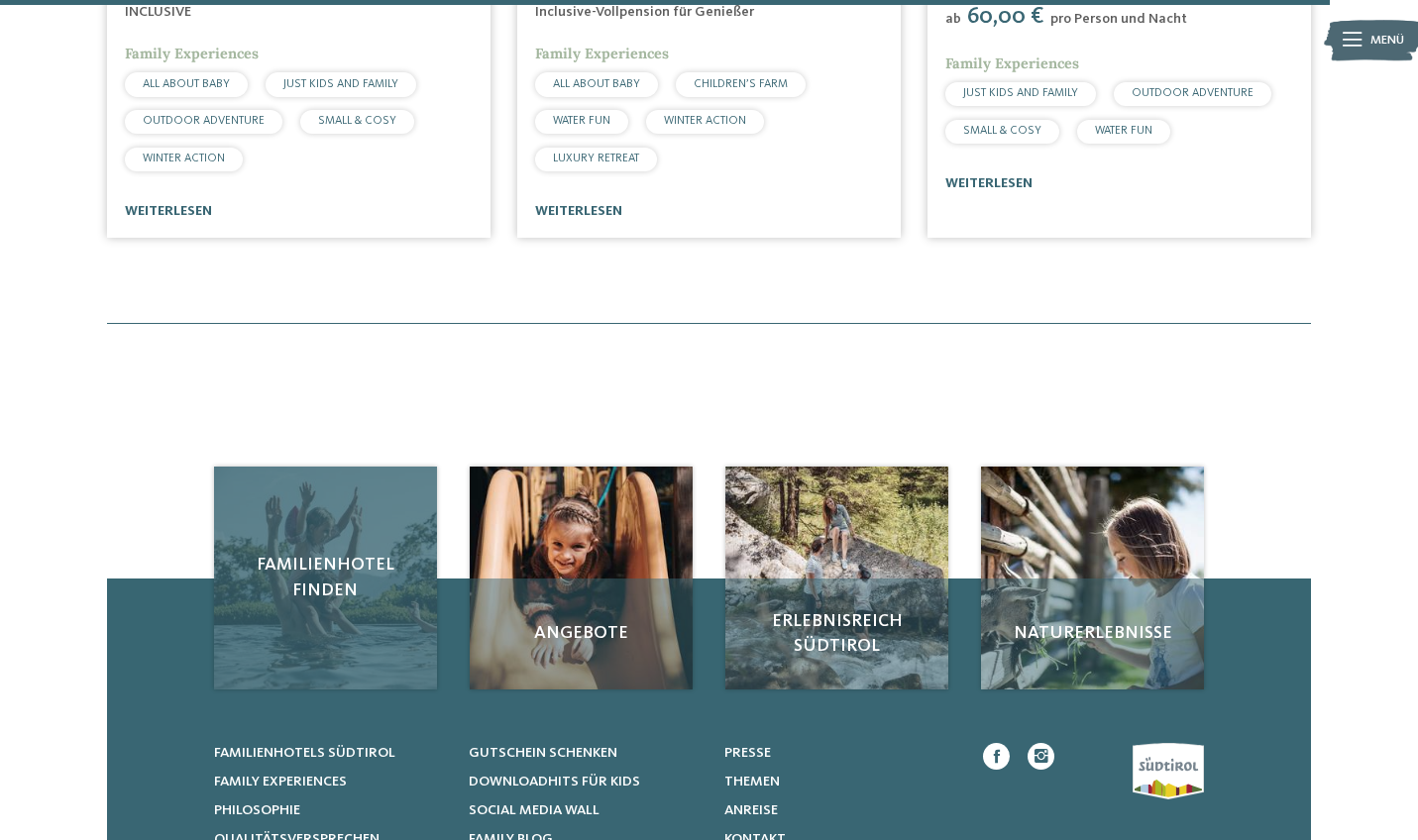 click on "Familienhotel finden" at bounding box center (325, 578) 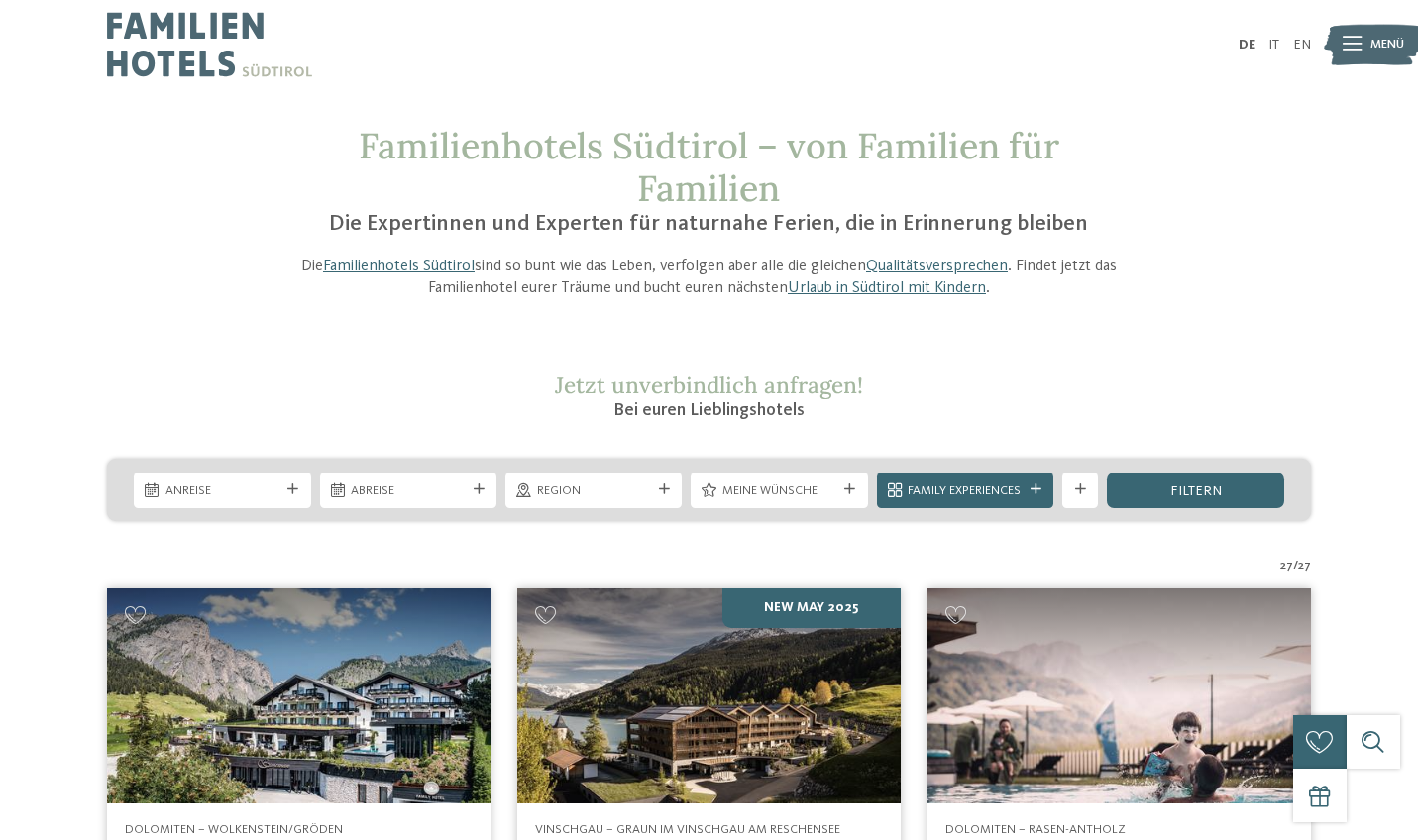 scroll, scrollTop: 0, scrollLeft: 0, axis: both 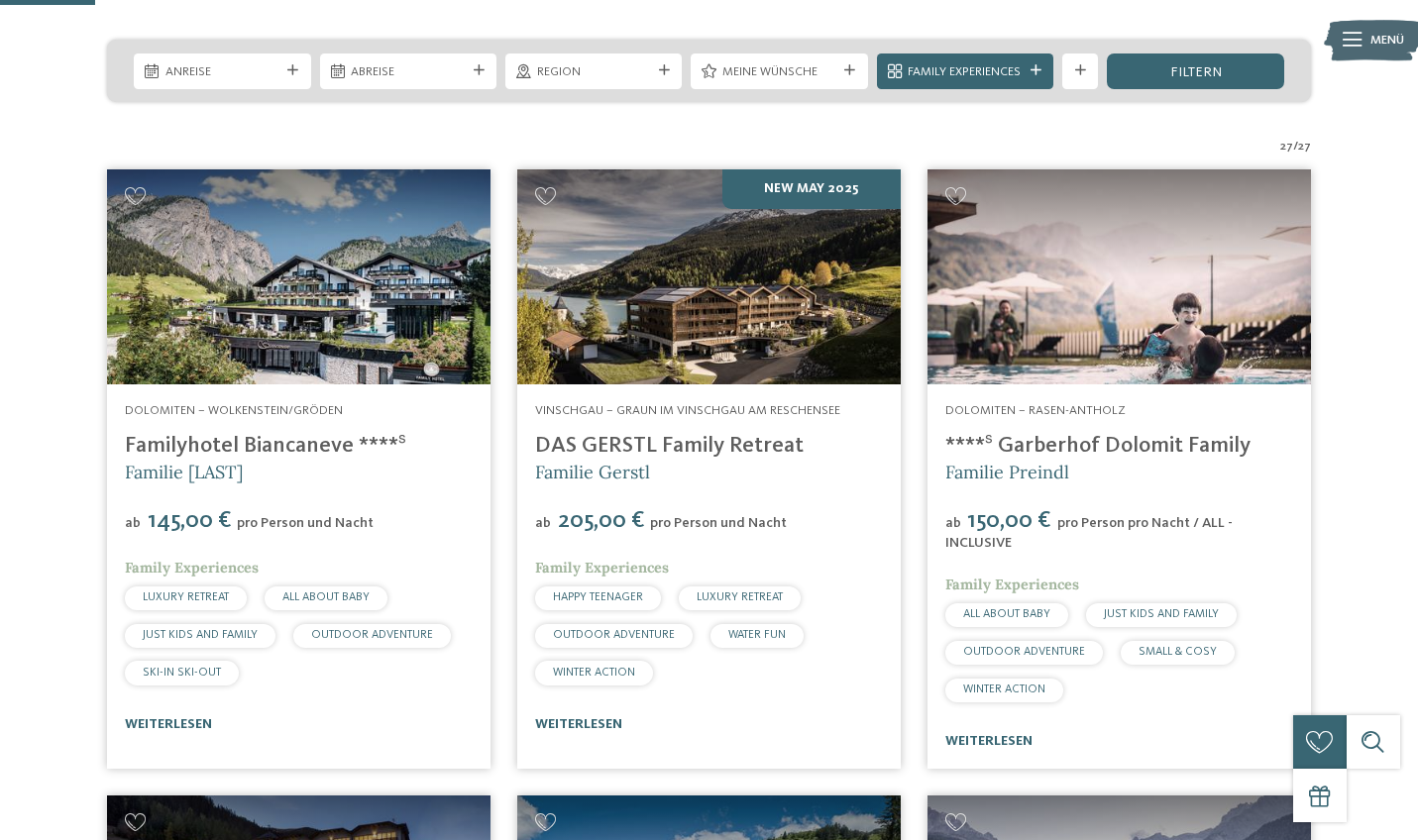 click on "Familyhotel Biancaneve ****ˢ" at bounding box center [266, 446] 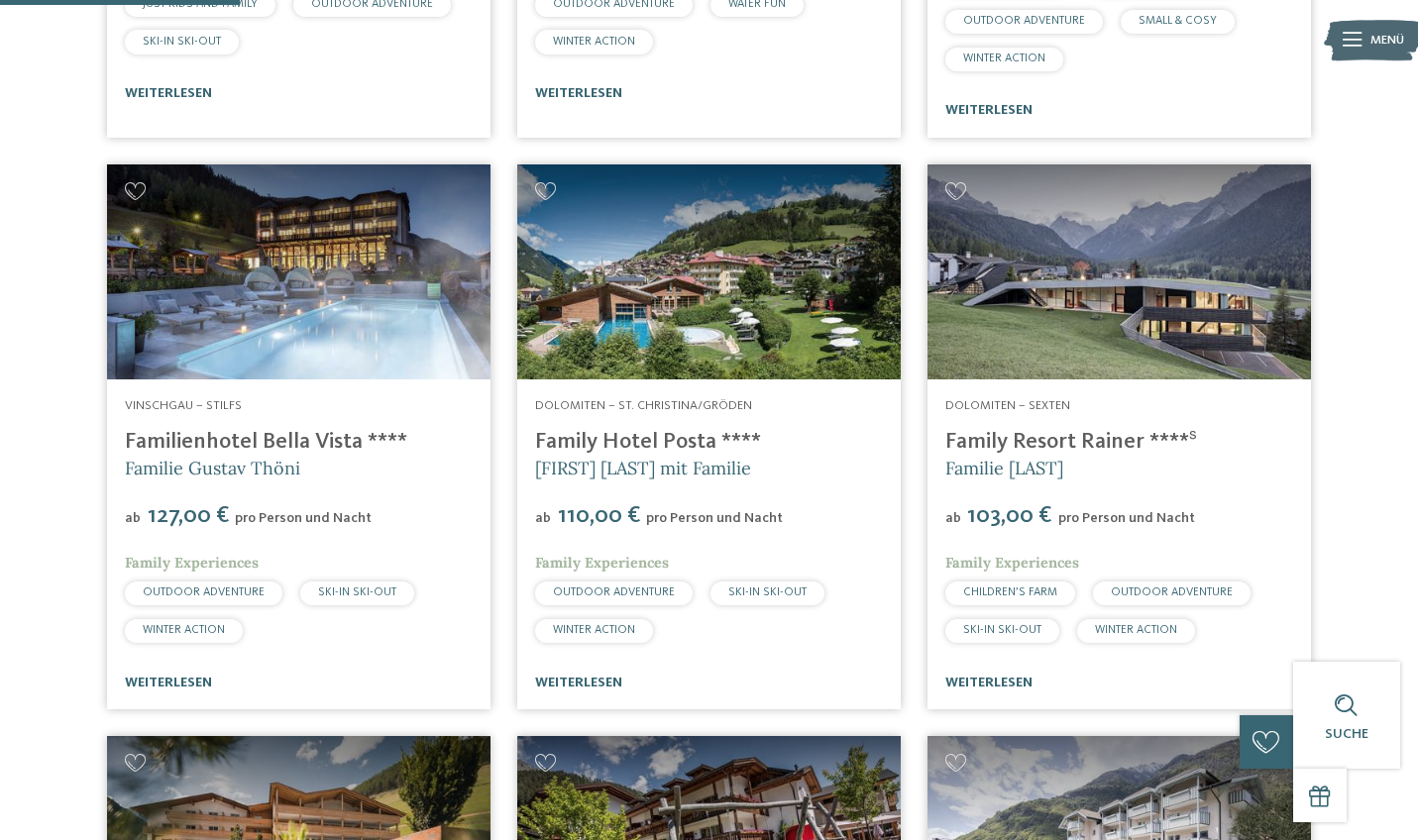 scroll, scrollTop: 1053, scrollLeft: 0, axis: vertical 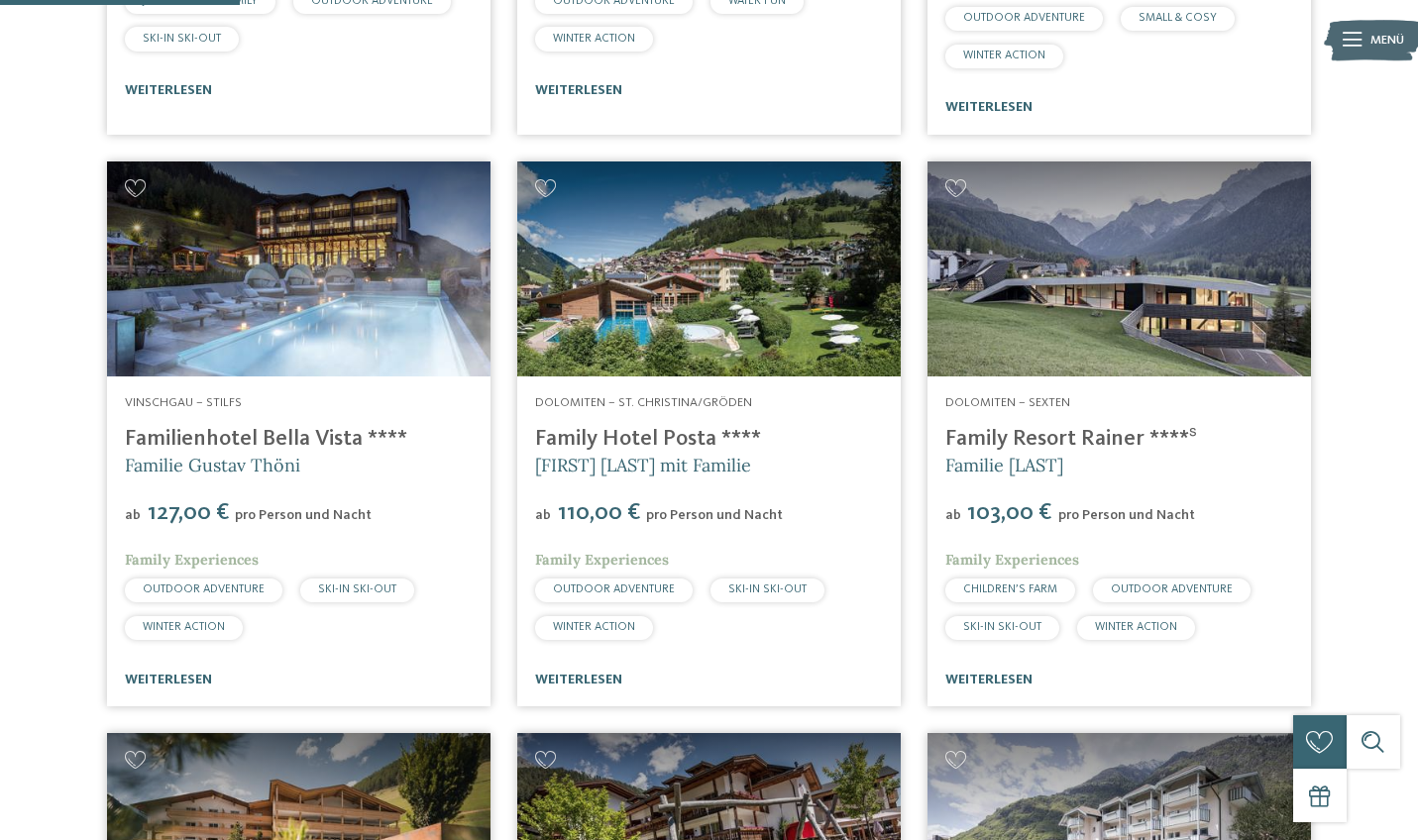 click on "Family Resort Rainer ****ˢ" at bounding box center [1071, 439] 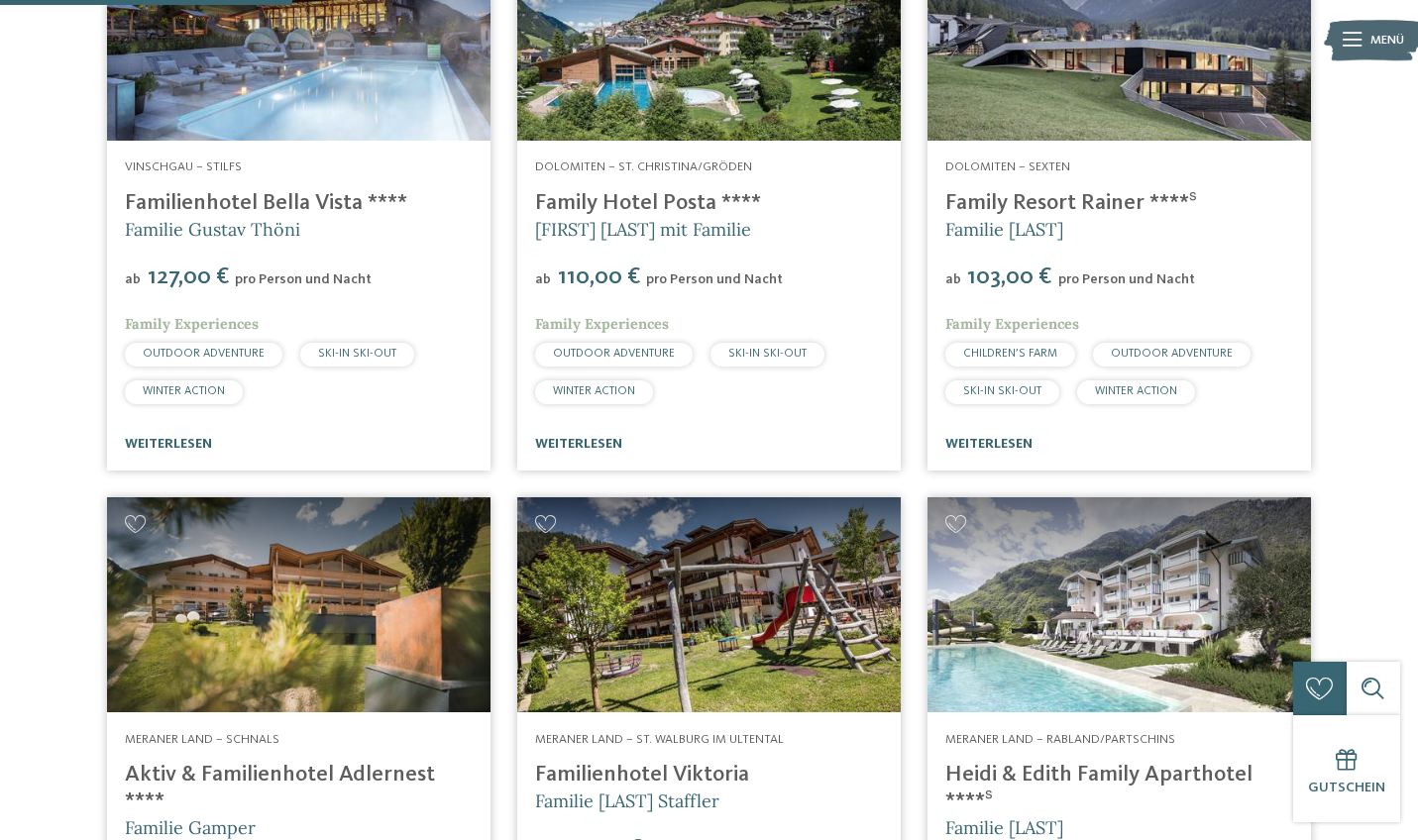 scroll, scrollTop: 1291, scrollLeft: 0, axis: vertical 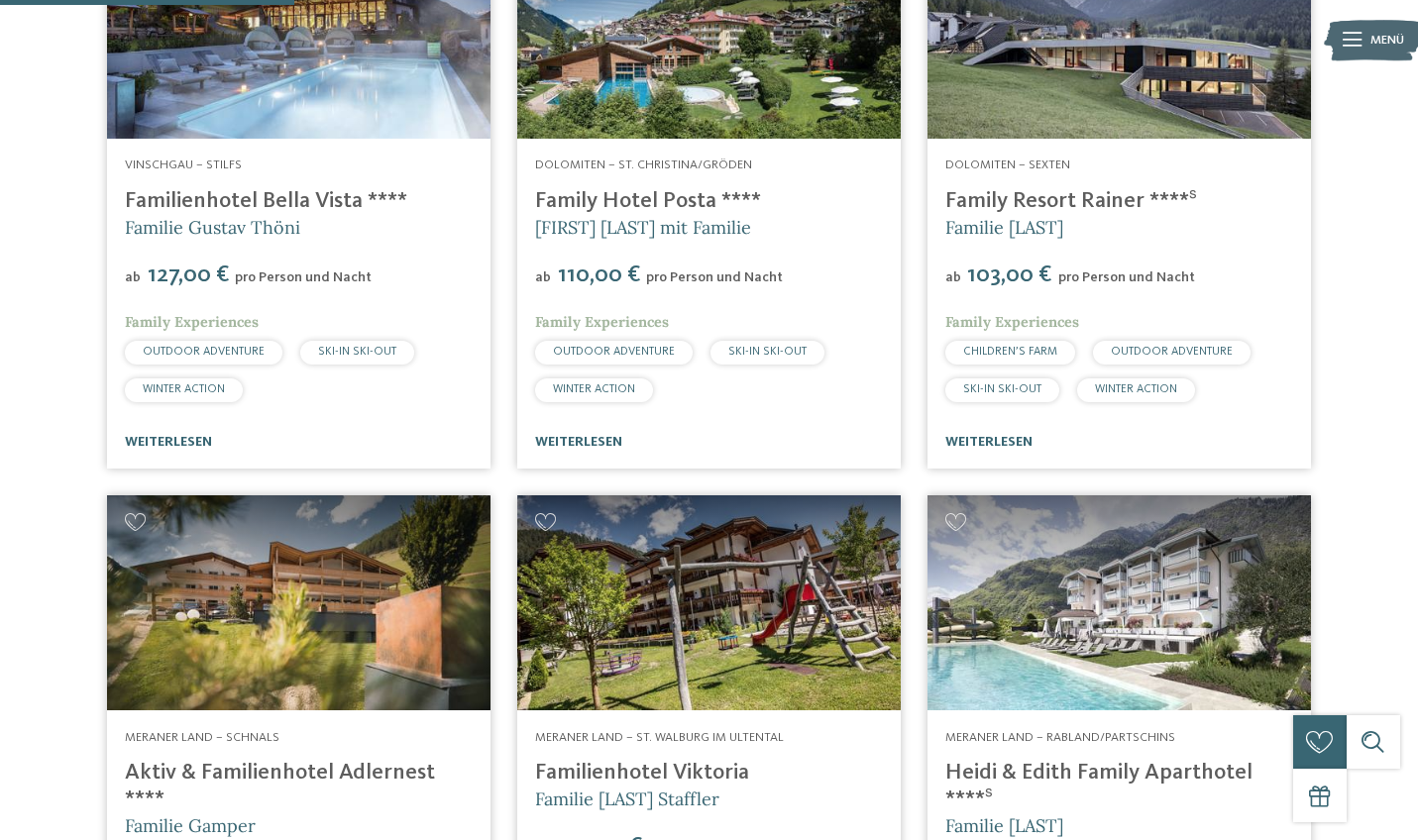 click on "27
/
27
ab" at bounding box center (709, 2048) 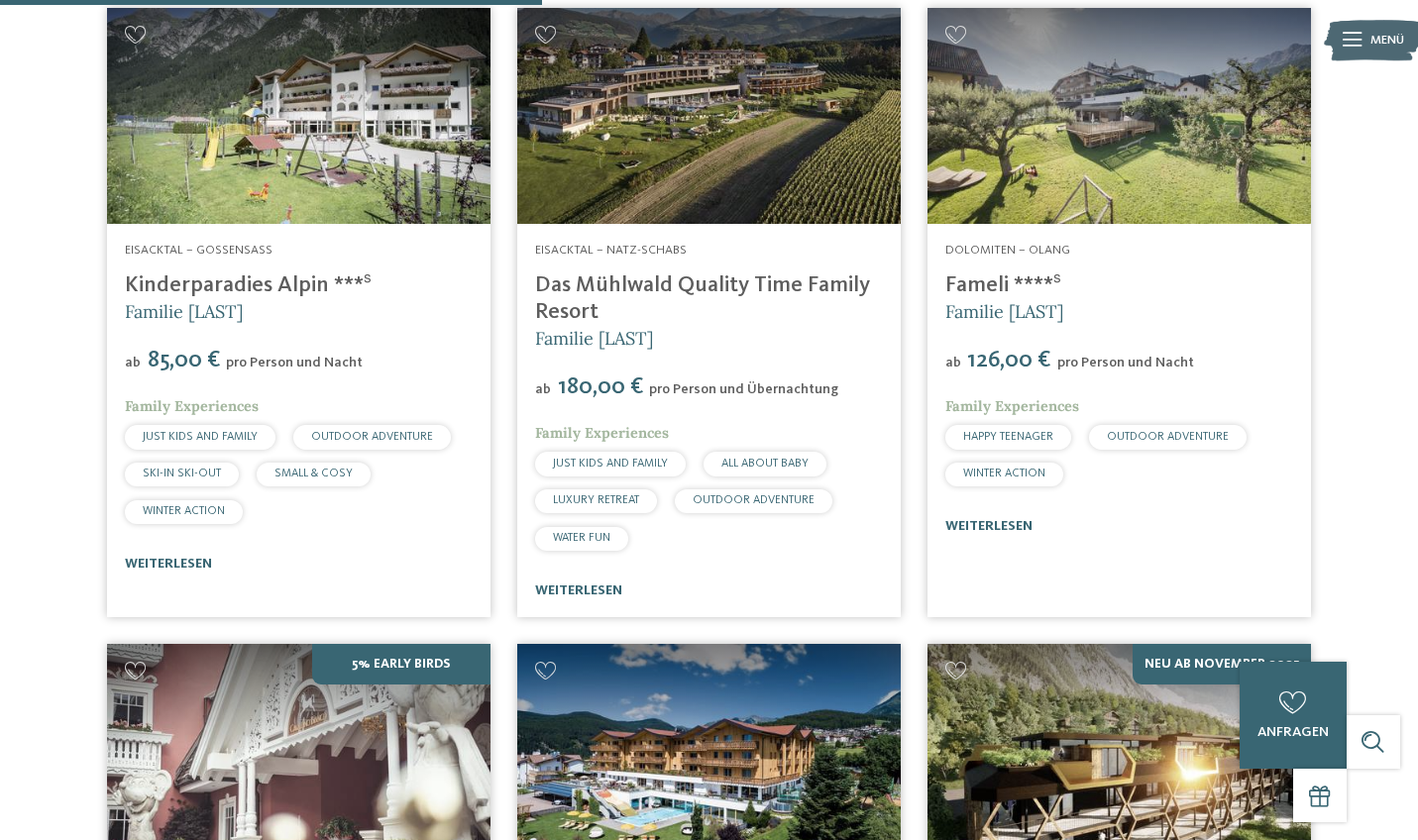 scroll, scrollTop: 2377, scrollLeft: 0, axis: vertical 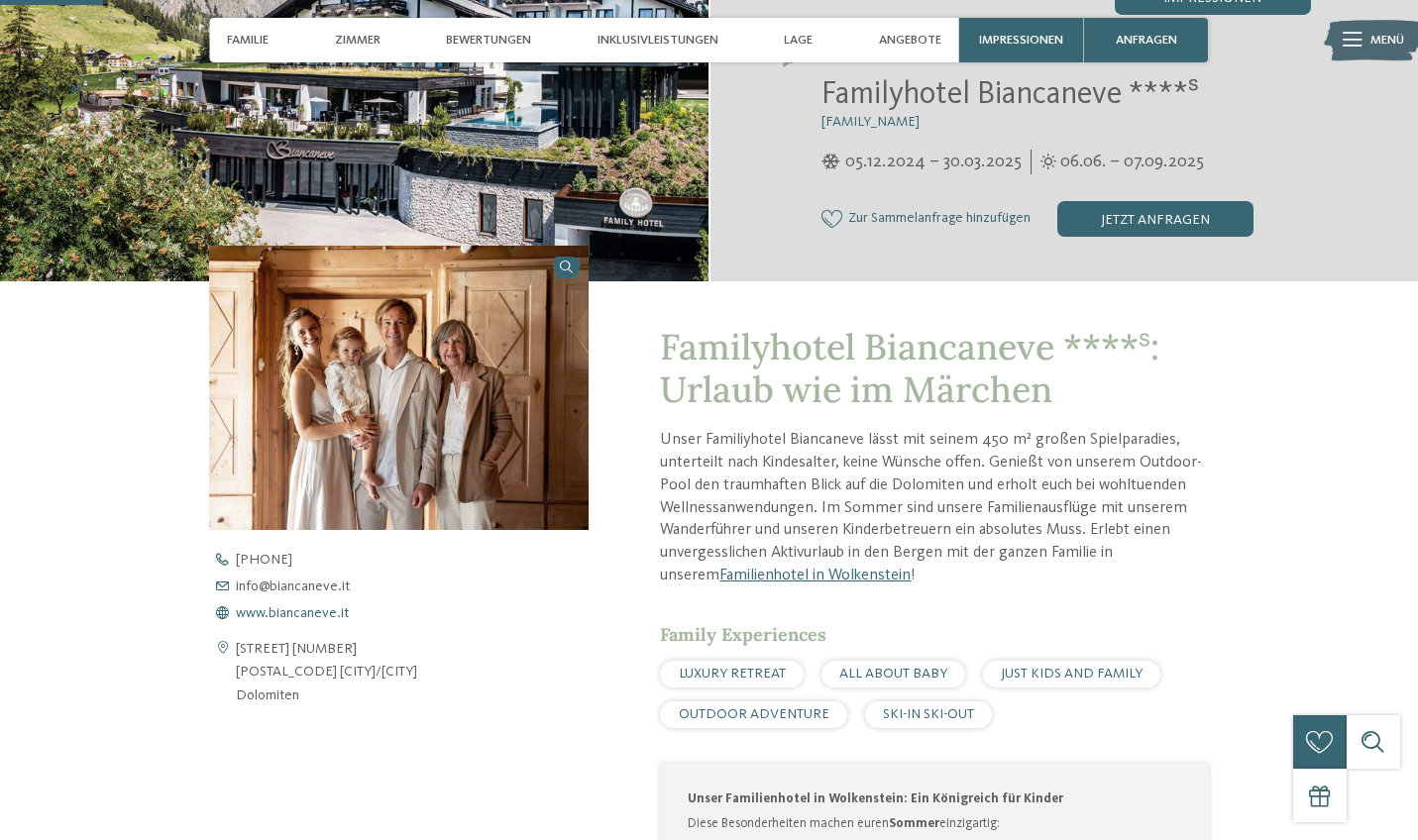 click on "www.biancaneve.it" at bounding box center (292, 613) 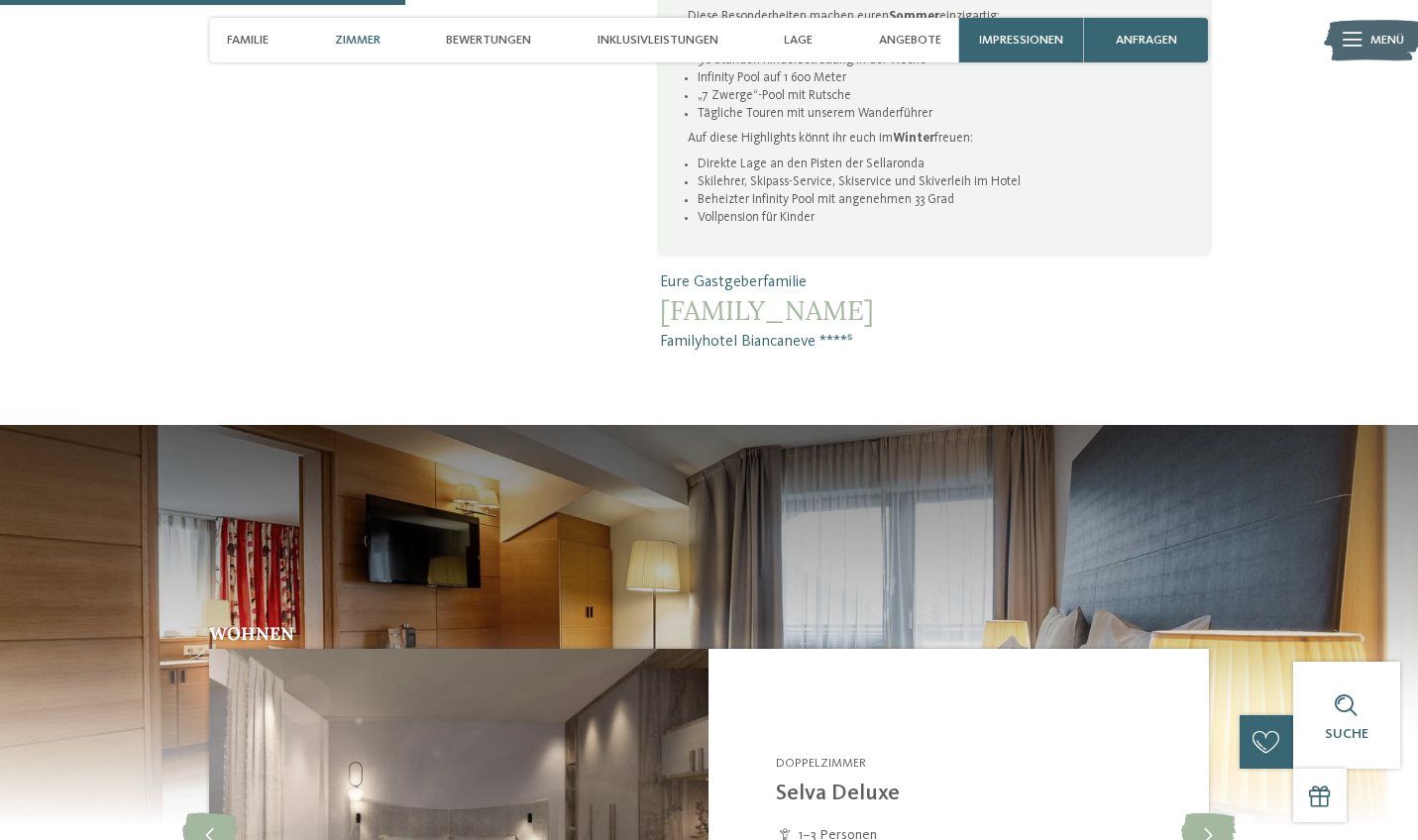 scroll, scrollTop: 1554, scrollLeft: 0, axis: vertical 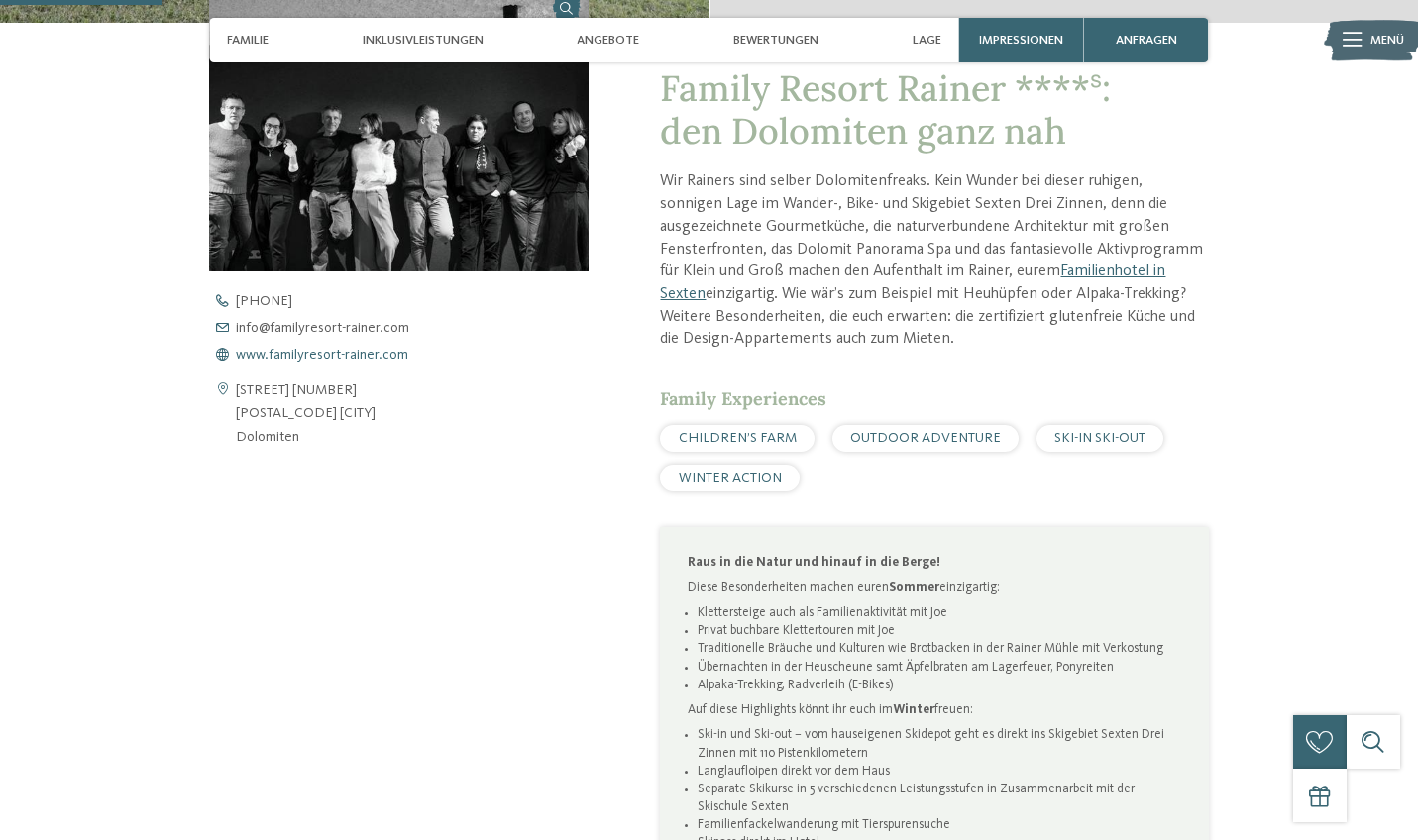click on "www.familyresort-rainer.com" at bounding box center (322, 355) 